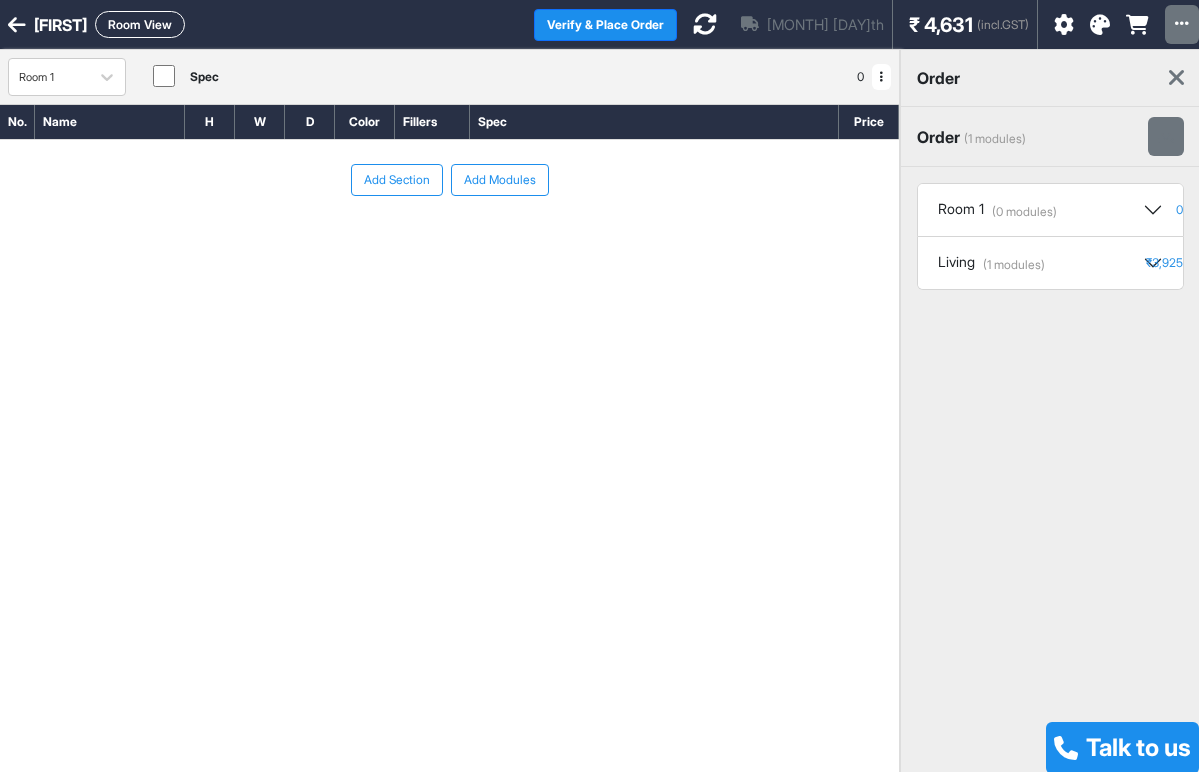 scroll, scrollTop: 0, scrollLeft: 0, axis: both 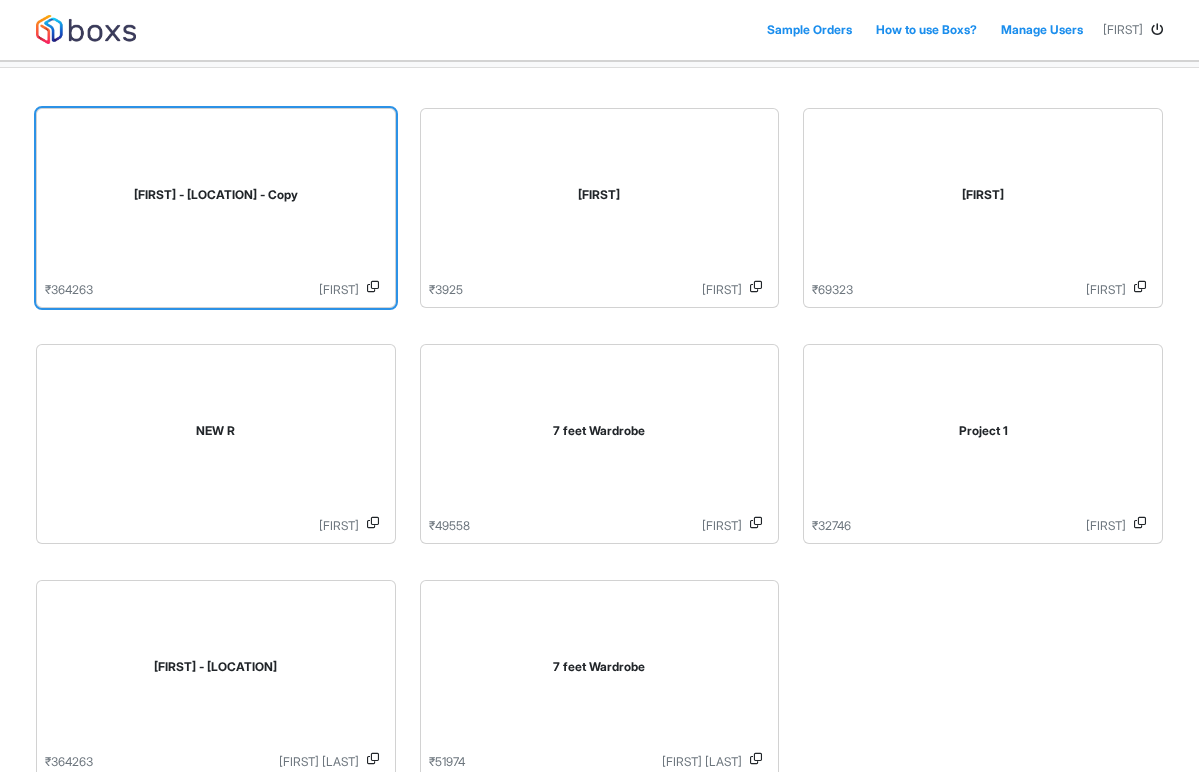 click on "[FIRST] - [LAST] - Copy" at bounding box center [216, 199] 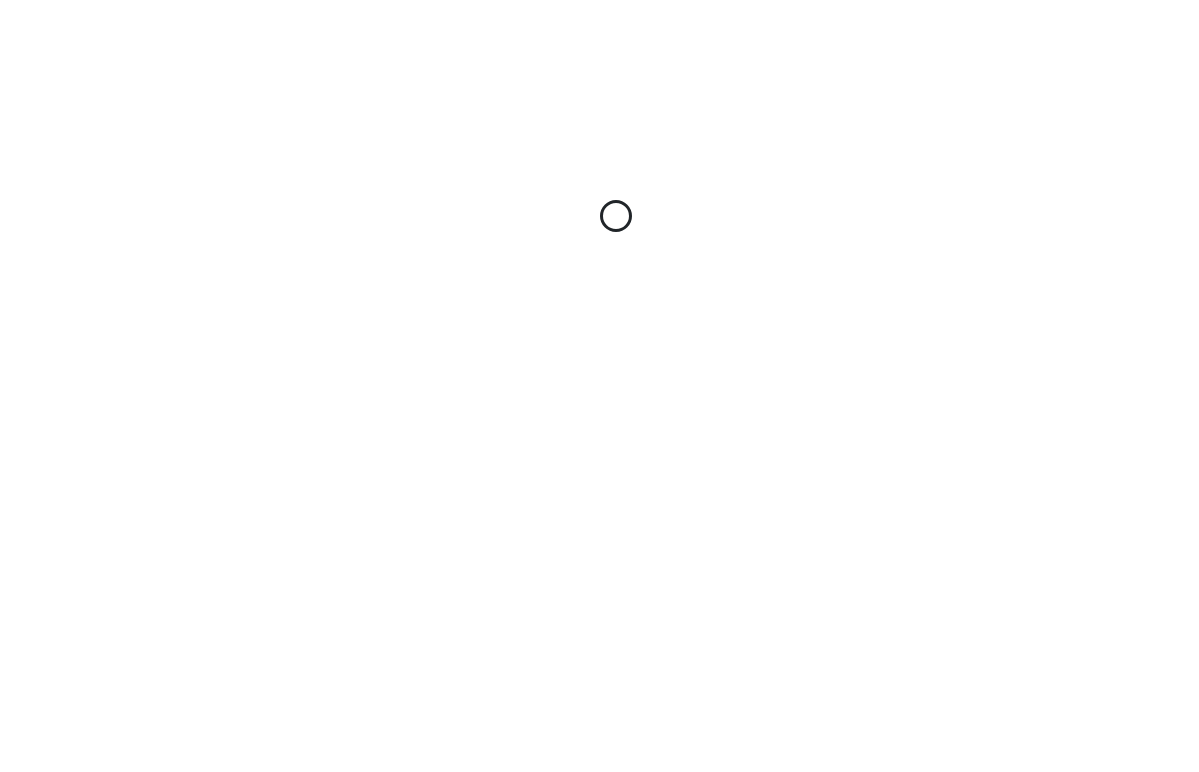 scroll, scrollTop: 0, scrollLeft: 0, axis: both 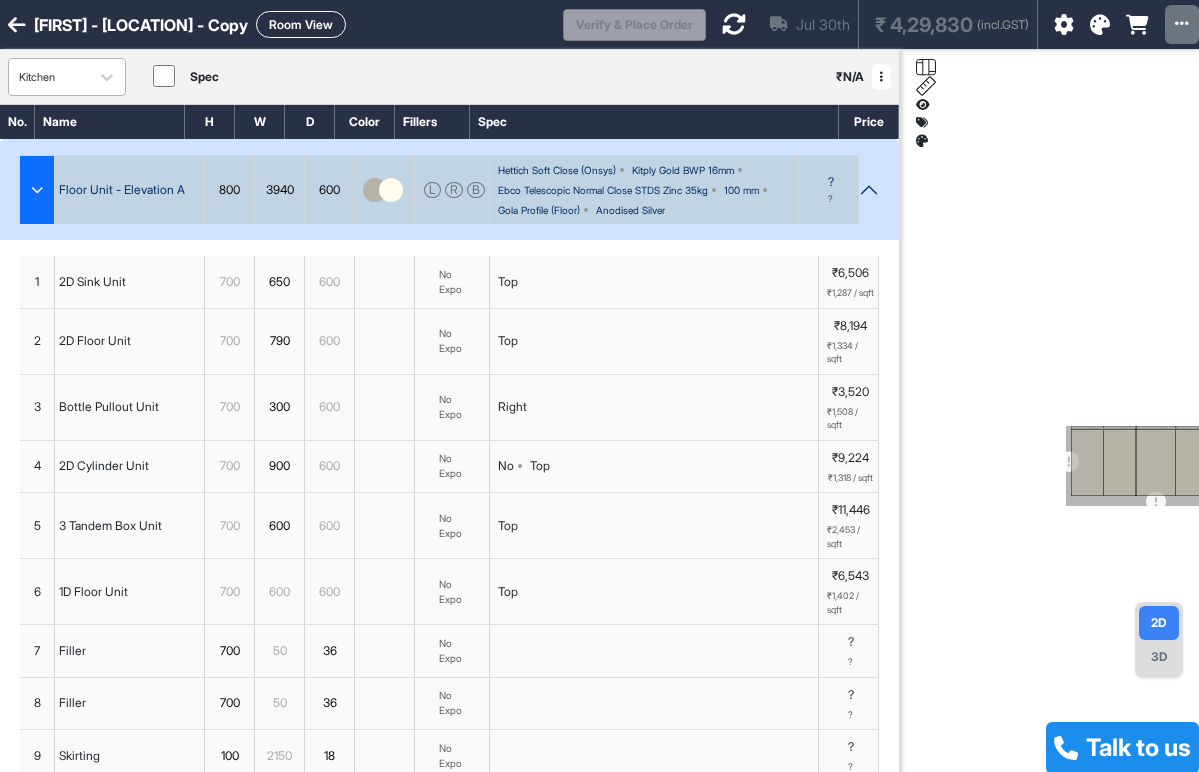 click on "Kitchen" at bounding box center [67, 77] 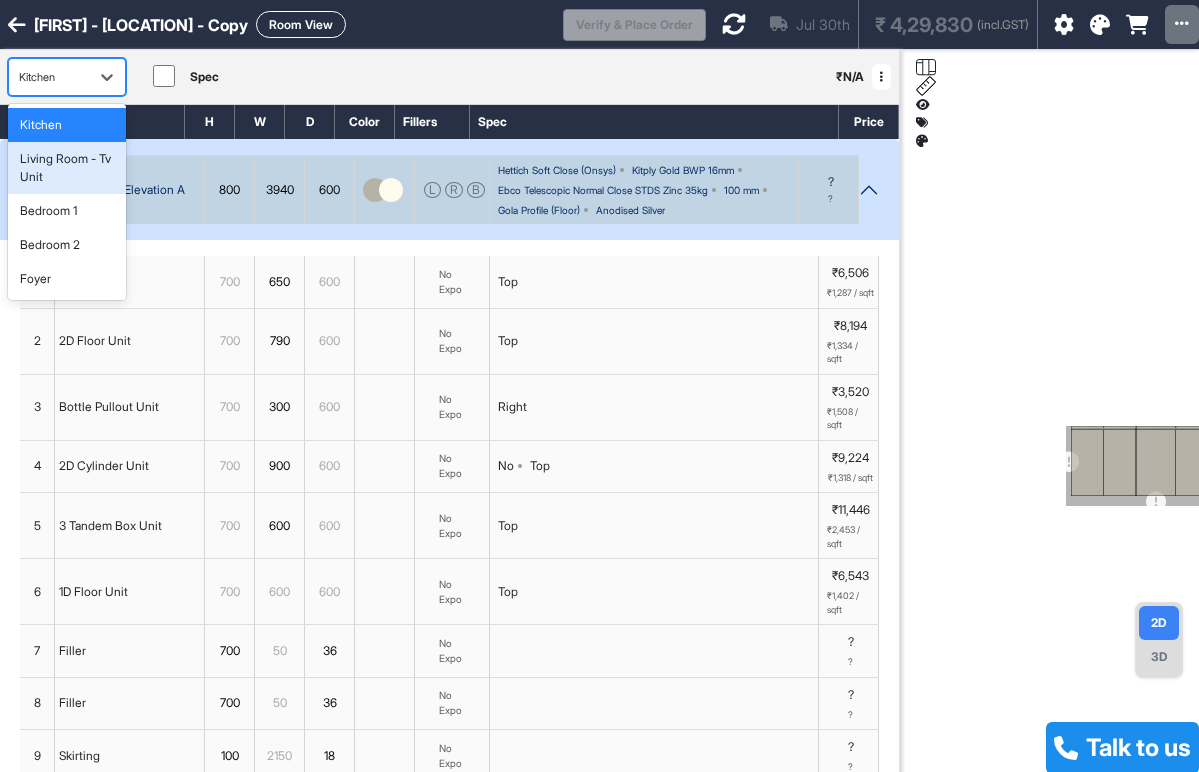 click on "Living Room - Tv Unit" at bounding box center (67, 168) 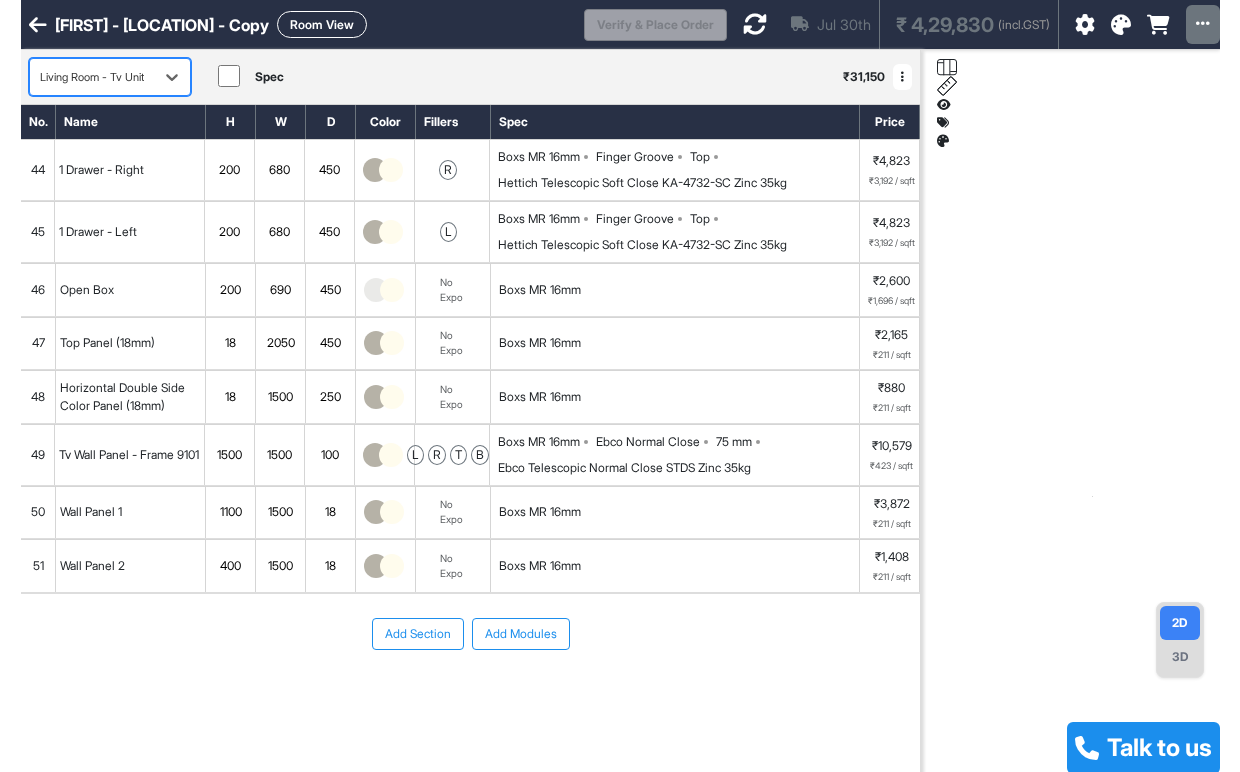 scroll, scrollTop: 0, scrollLeft: 0, axis: both 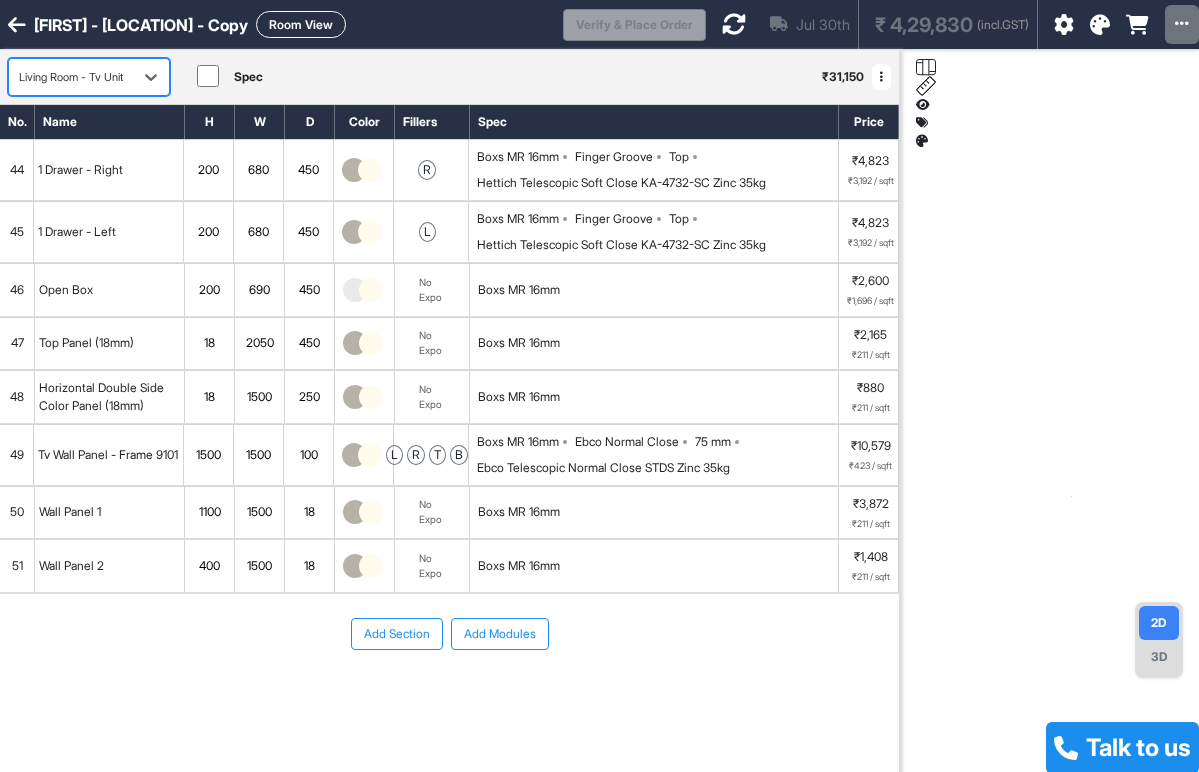 click on "1 Drawer - Right" at bounding box center (109, 170) 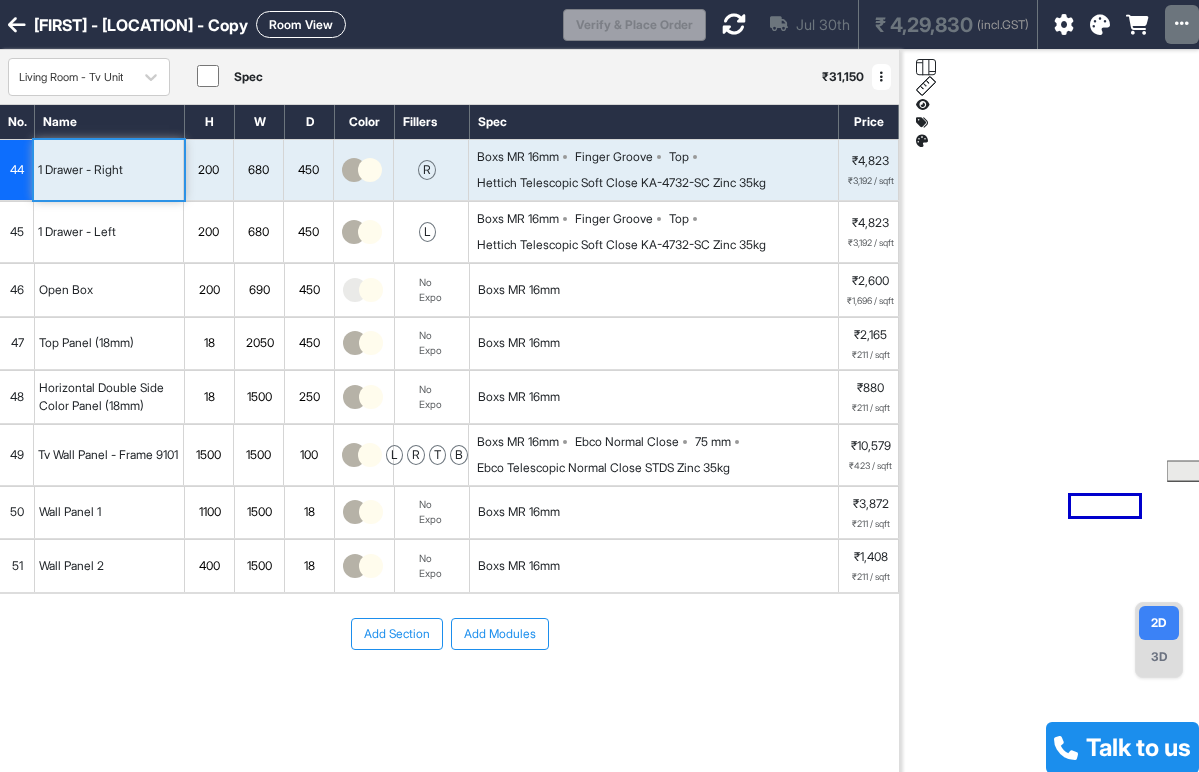 click at bounding box center (1049, 436) 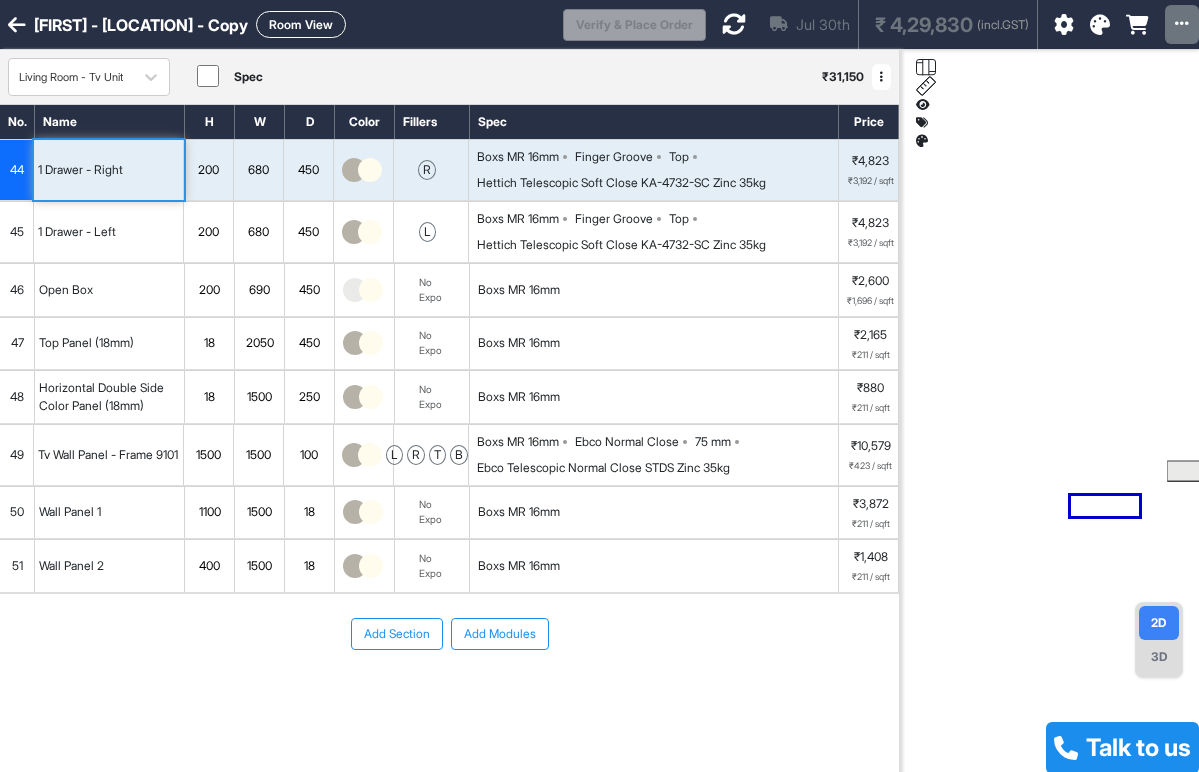 click on "1 Drawer - Left" at bounding box center [77, 232] 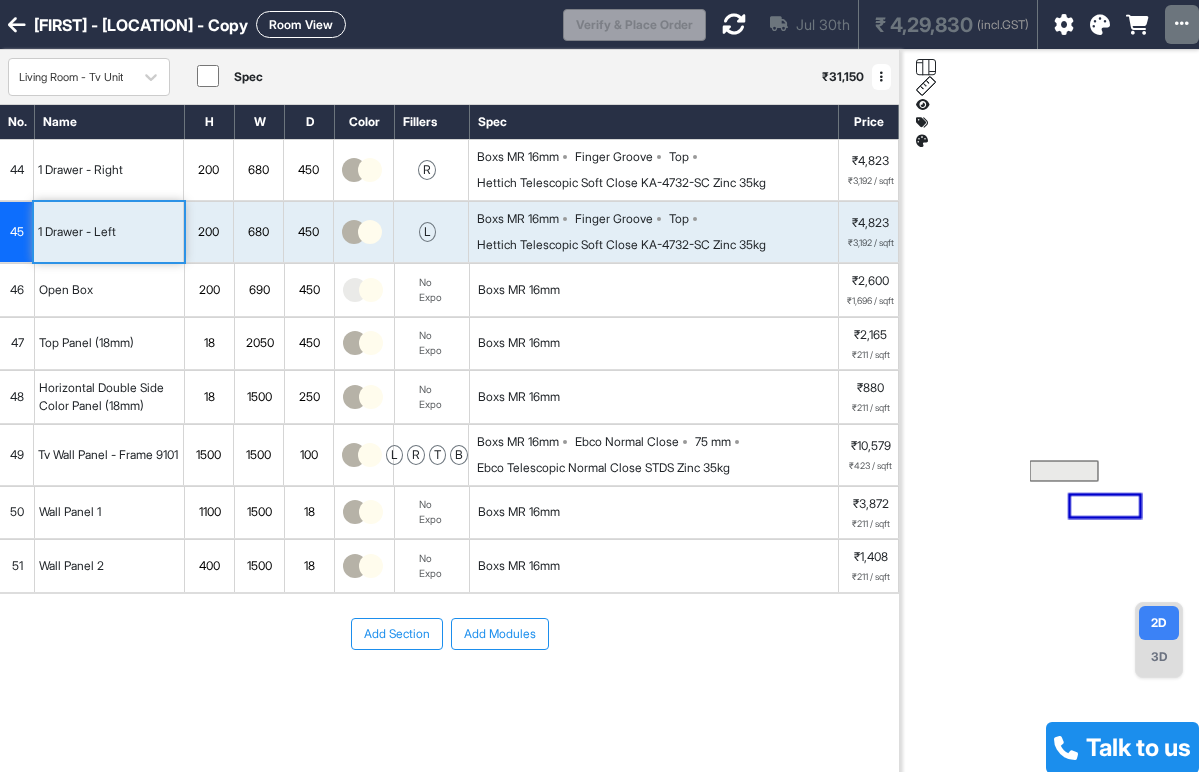 click on "Open Box" at bounding box center [110, 290] 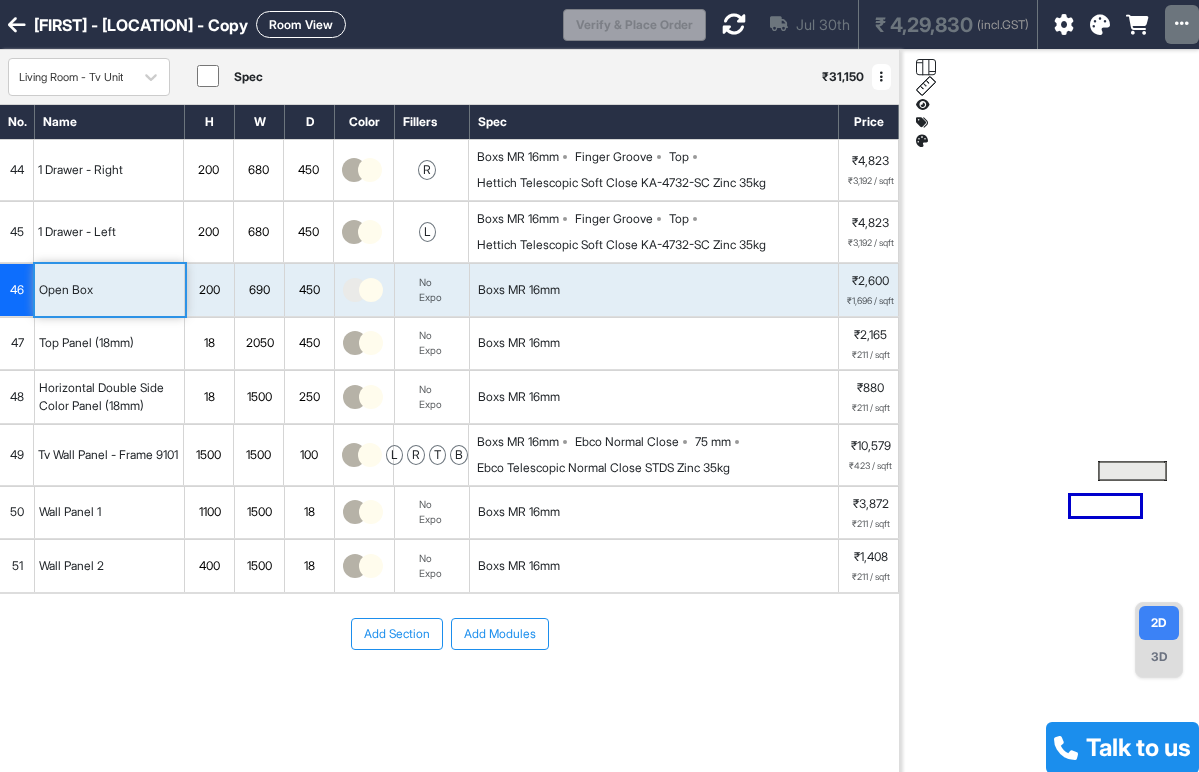 click on "Horizontal Double Side Color Panel (18mm)" at bounding box center (109, 397) 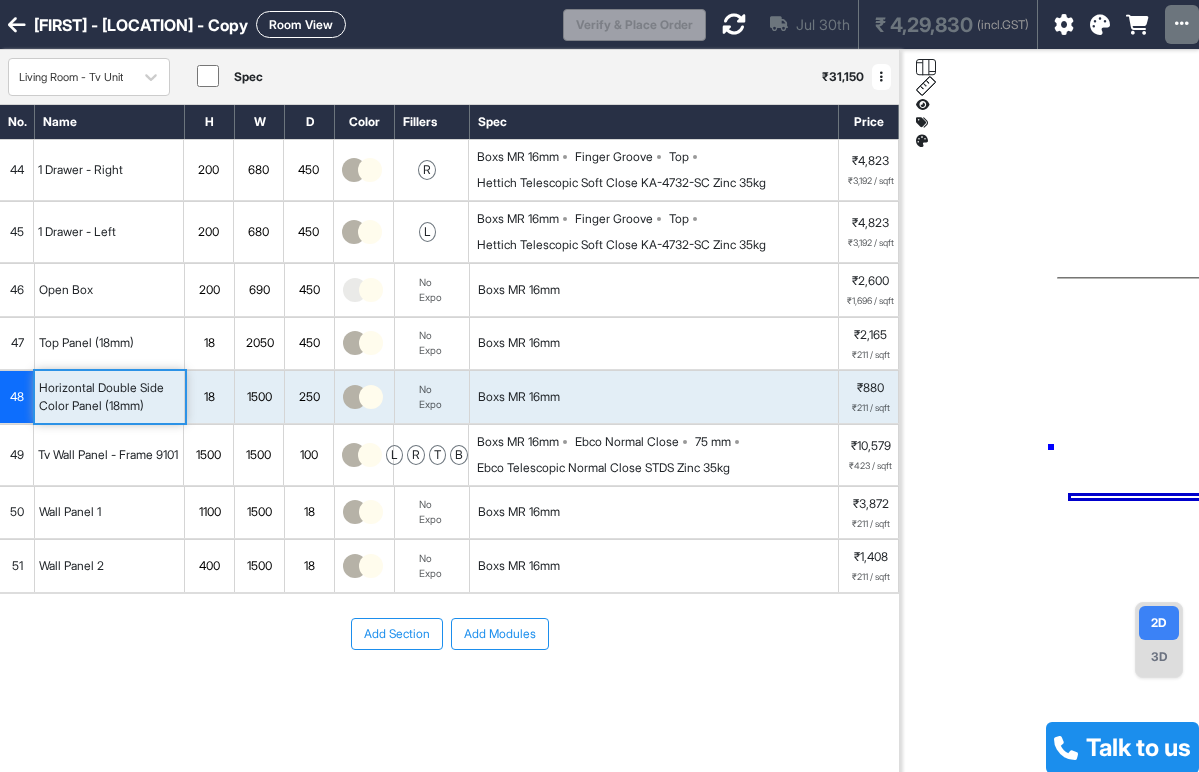 drag, startPoint x: 1051, startPoint y: 447, endPoint x: 942, endPoint y: 369, distance: 134.03358 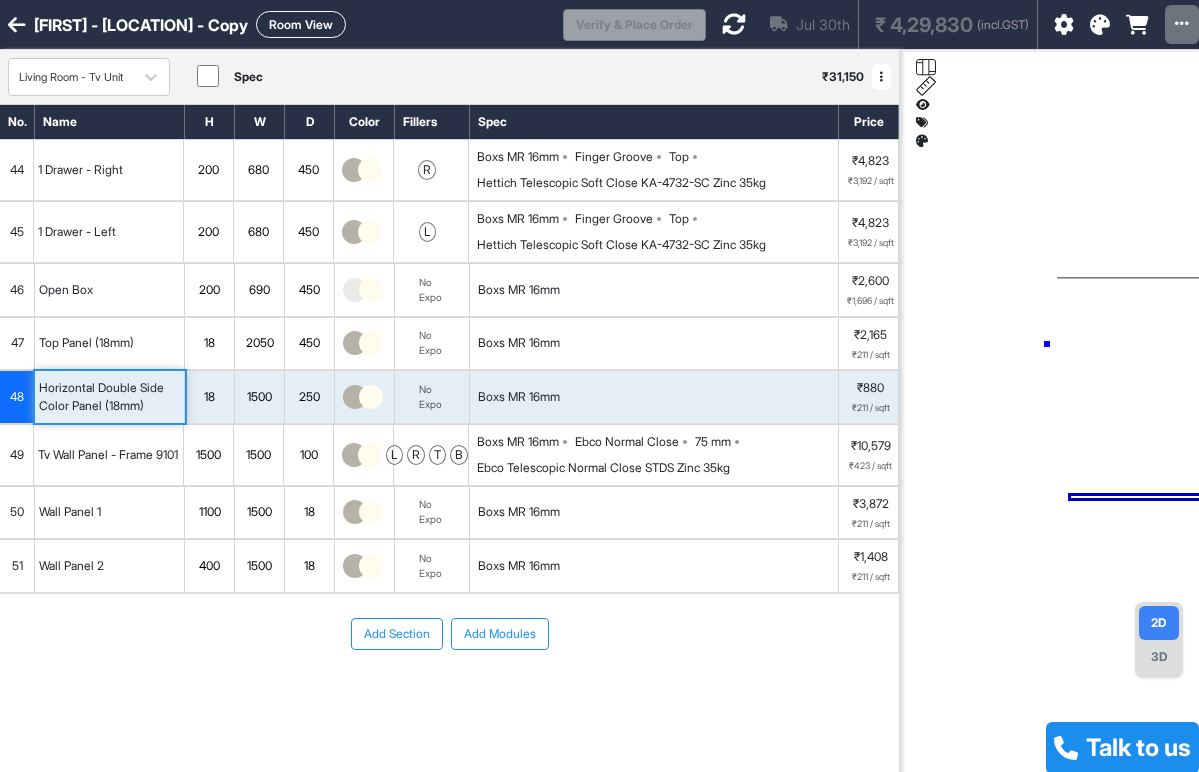 drag, startPoint x: 1047, startPoint y: 344, endPoint x: 1051, endPoint y: 490, distance: 146.05478 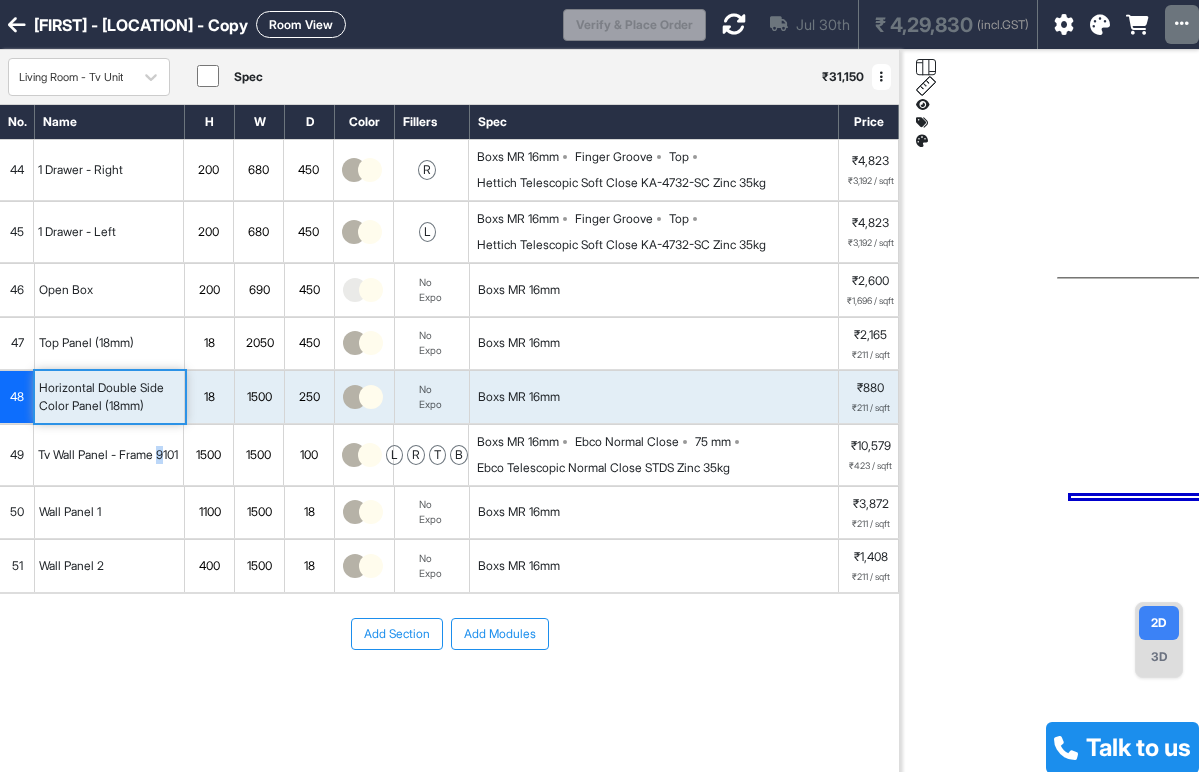 click on "Tv Wall Panel - Frame 9101" at bounding box center [108, 455] 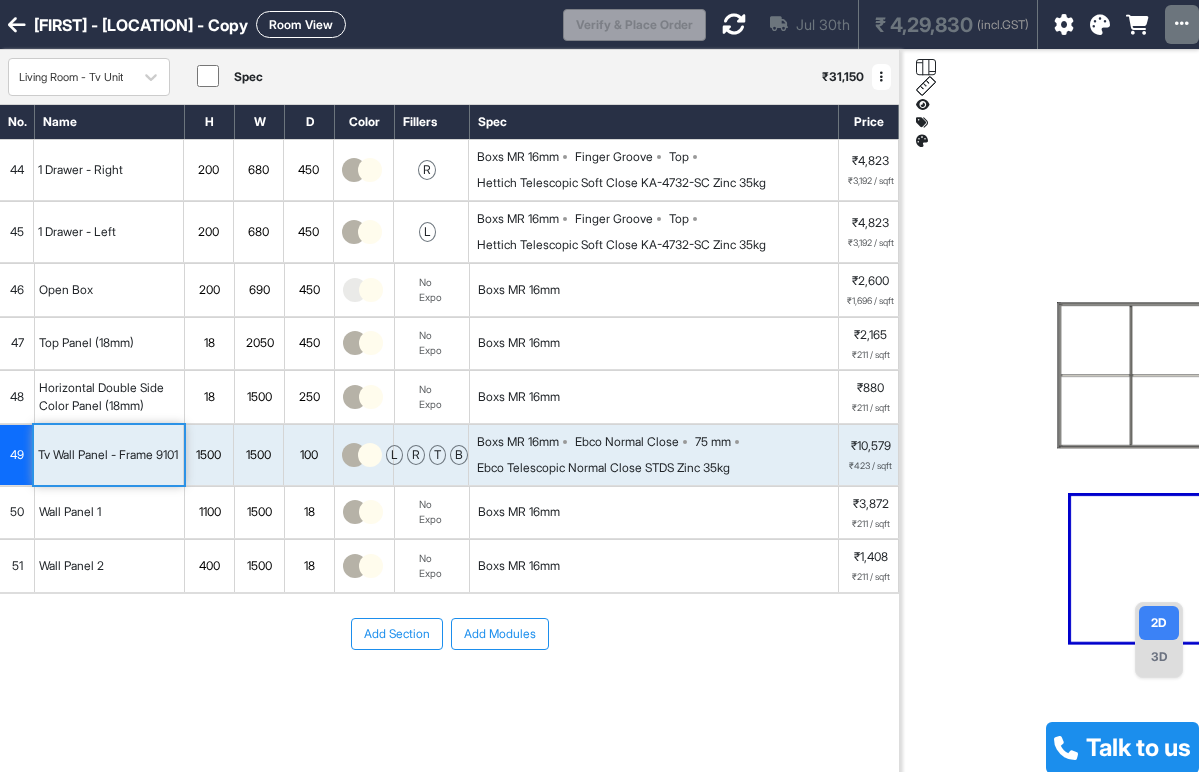 click on "3D" at bounding box center (1159, 657) 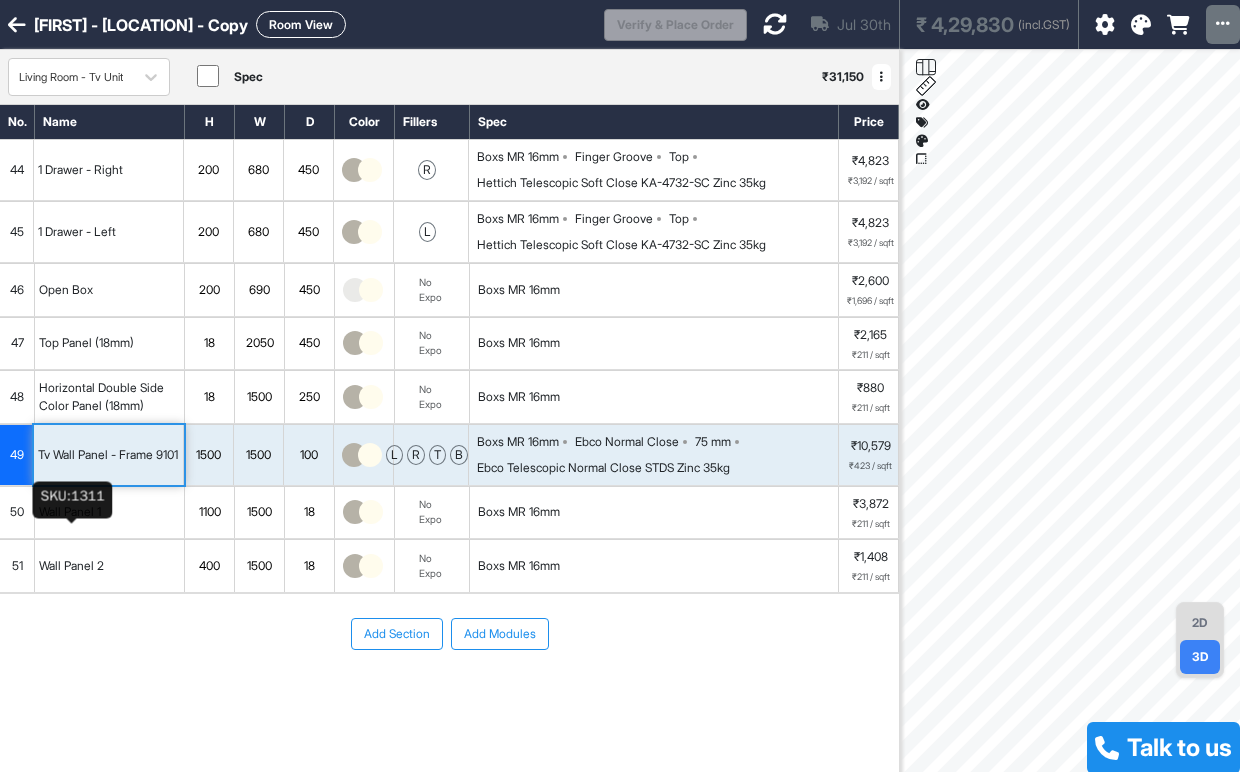 click on "Wall Panel 1" at bounding box center (70, 512) 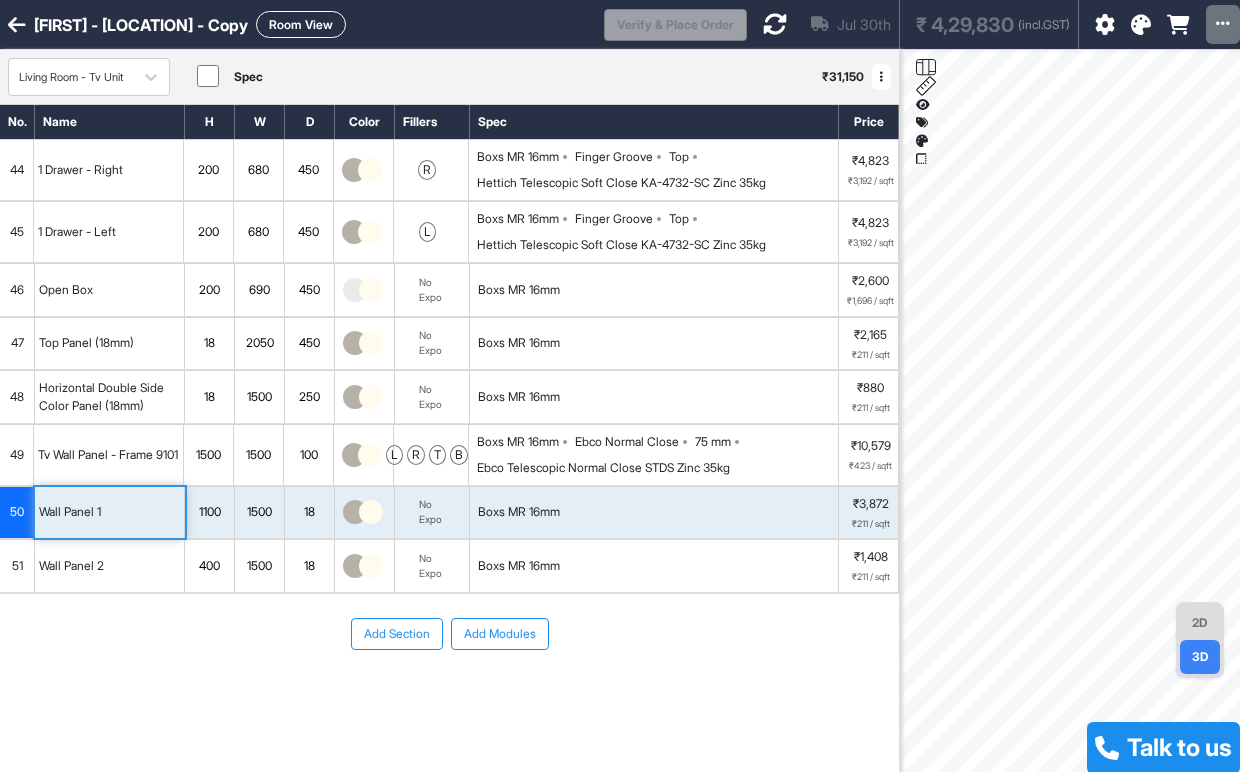 click on "Robert - Padur - Copy Room View Verify & Place Order Jul 30th ₹   4,29,830 (incl.GST) Import Assembly Archive Rename Refresh Price Living Room - Tv Unit Spec ₹ 31,150 Add  Room Edit  Room  Name Delete  Room Duplicate Room No. Name H W D Color Fillers Spec Price 44 1 Drawer - Right 200 680 450 r Boxs MR 16mm Finger Groove Top Hettich Telescopic Soft Close KA-4732-SC Zinc 35kg ₹4,823 ₹3,192 / sqft 45 1 Drawer - Left 200 680 450 l Boxs MR 16mm Finger Groove Top Hettich Telescopic Soft Close KA-4732-SC Zinc 35kg ₹4,823 ₹3,192 / sqft 46 Open Box 200 690 450 No Expo Boxs MR 16mm ₹2,600 ₹1,696 / sqft 47 Top Panel (18mm) 18 2050 450 No Expo Boxs MR 16mm ₹2,165 ₹211 / sqft 48 Horizontal Double Side Color Panel (18mm) 18 1500 250 No Expo Boxs MR 16mm ₹880 ₹211 / sqft 49 Tv Wall Panel - Frame 9101 1500 1500 100 l r t b Boxs MR 16mm Ebco Normal Close 75 mm Ebco Telescopic Normal Close STDS Zinc 35kg ₹10,579 ₹423 / sqft 50 Wall Panel 1 1100 1500 18 No Expo Boxs MR 16mm ₹3,872" at bounding box center [620, 386] 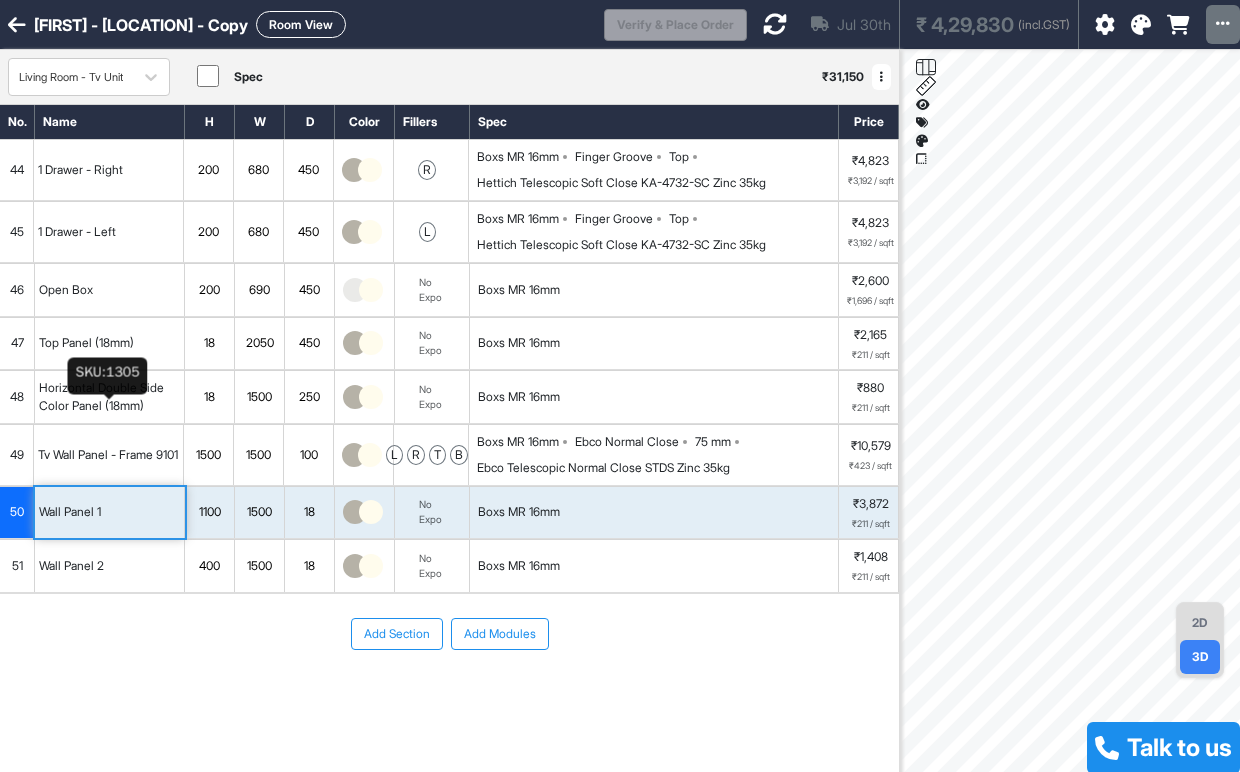 click on "Horizontal Double Side Color Panel (18mm)" at bounding box center [109, 397] 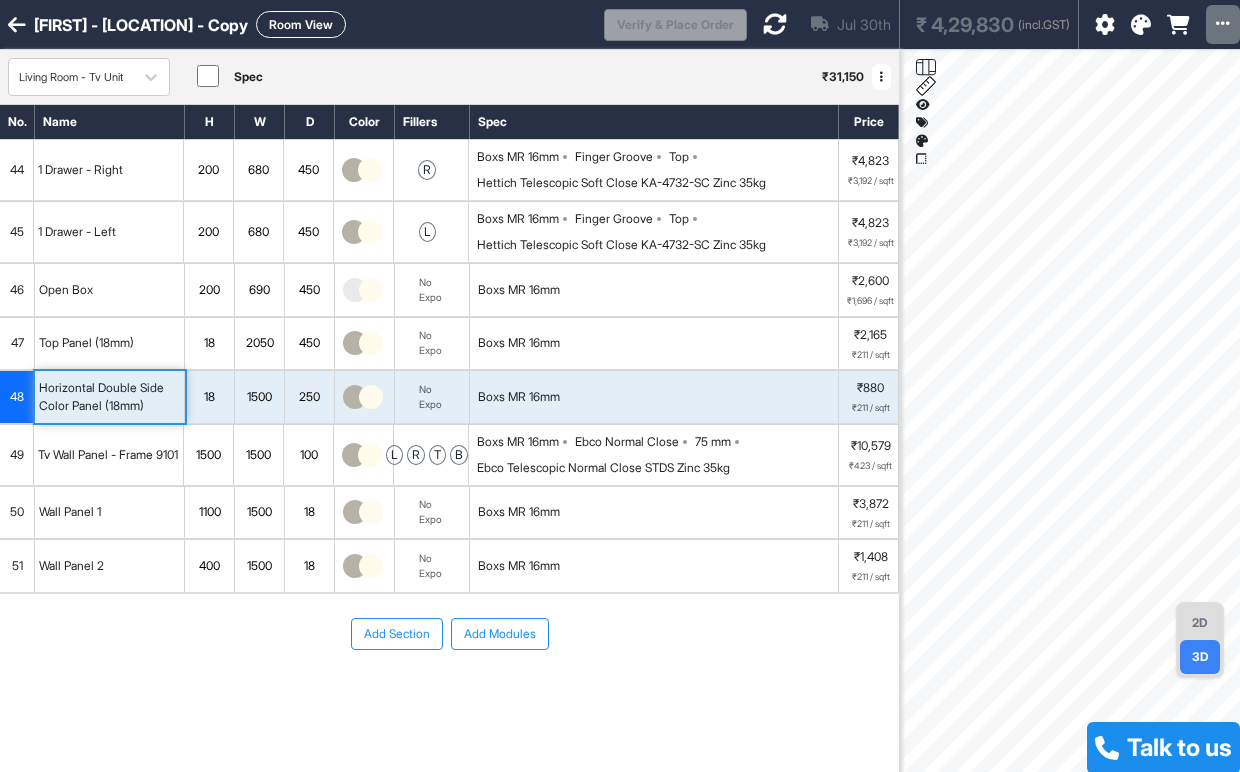 click on "Living Room - Tv Unit Spec ₹ 31,150 Add  Room Edit  Room  Name Delete  Room Duplicate Room No. Name H W D Color Fillers Spec Price 44 1 Drawer - Right 200 680 450 r Boxs MR 16mm Finger Groove Top Hettich Telescopic Soft Close KA-4732-SC Zinc 35kg ₹4,823 ₹3,192 / sqft 45 1 Drawer - Left 200 680 450 l Boxs MR 16mm Finger Groove Top Hettich Telescopic Soft Close KA-4732-SC Zinc 35kg ₹4,823 ₹3,192 / sqft 46 Open Box 200 690 450 No Expo Boxs MR 16mm ₹2,600 ₹1,696 / sqft 47 Top Panel (18mm) 18 2050 450 No Expo Boxs MR 16mm ₹2,165 ₹211 / sqft 48 Horizontal Double Side Color Panel (18mm) 18 1500 250 No Expo Boxs MR 16mm ₹880 ₹211 / sqft 49 Tv Wall Panel - Frame 9101 1500 1500 100 l r t b Boxs MR 16mm Ebco Normal Close 75 mm Ebco Telescopic Normal Close STDS Zinc 35kg ₹10,579 ₹423 / sqft 50 Wall Panel 1 1100 1500 18 No Expo Boxs MR 16mm ₹3,872 ₹211 / sqft 51 Wall Panel 2 400 1500 18 No Expo Boxs MR 16mm ₹1,408 ₹211 / sqft Add Section Add Modules       2D 3D Talk to us" at bounding box center [620, 436] 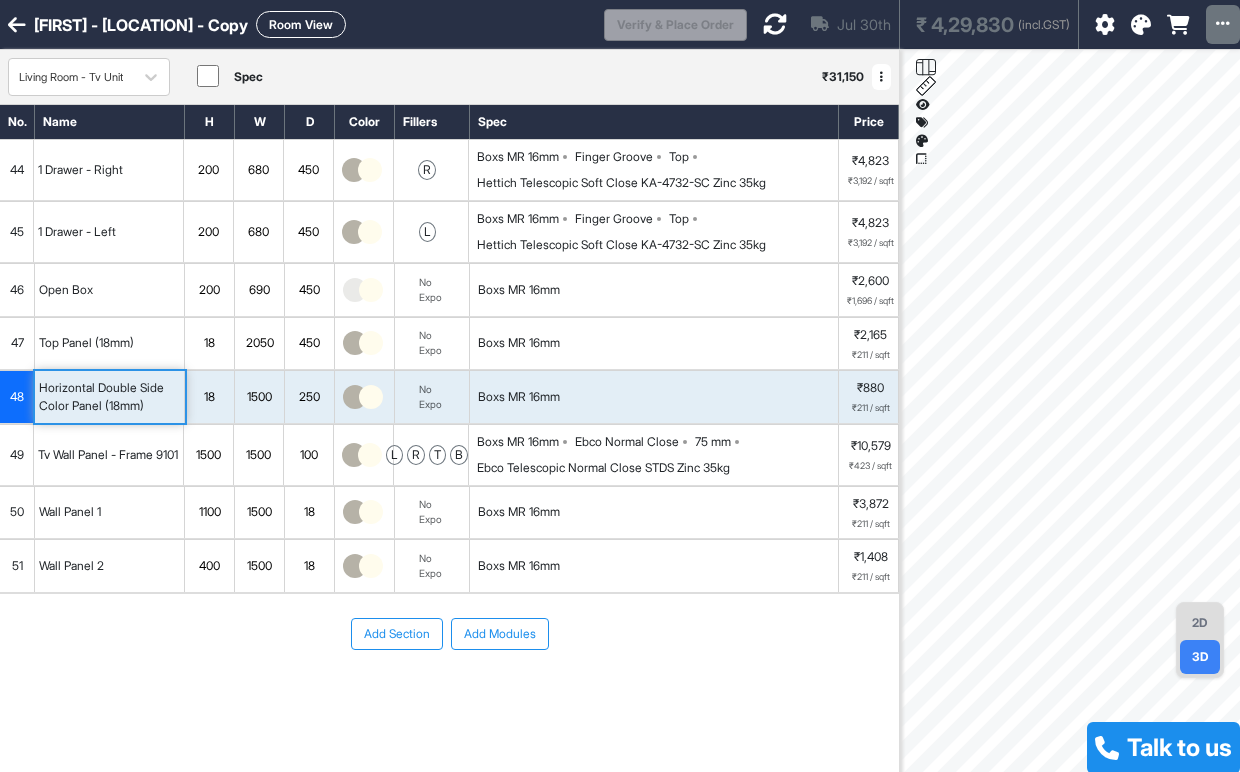 click on "Top Panel (18mm)" at bounding box center (86, 343) 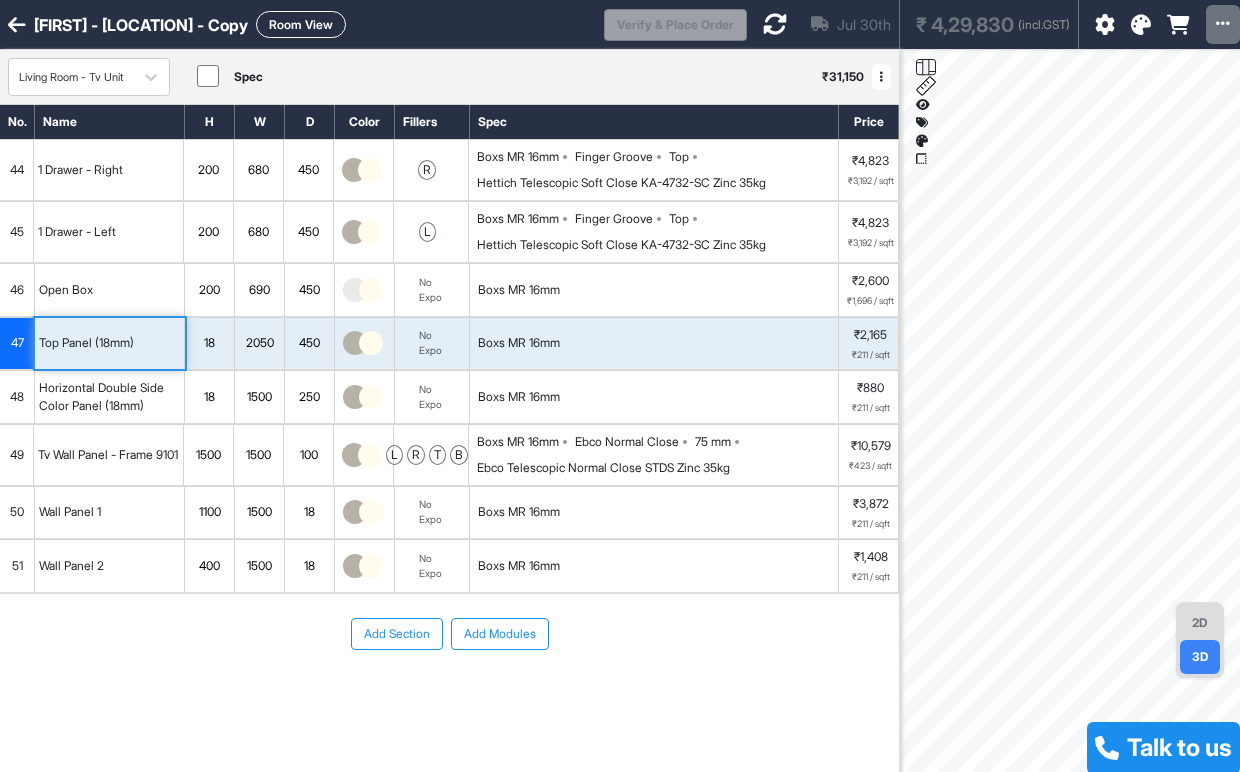 click on "46" at bounding box center [17, 290] 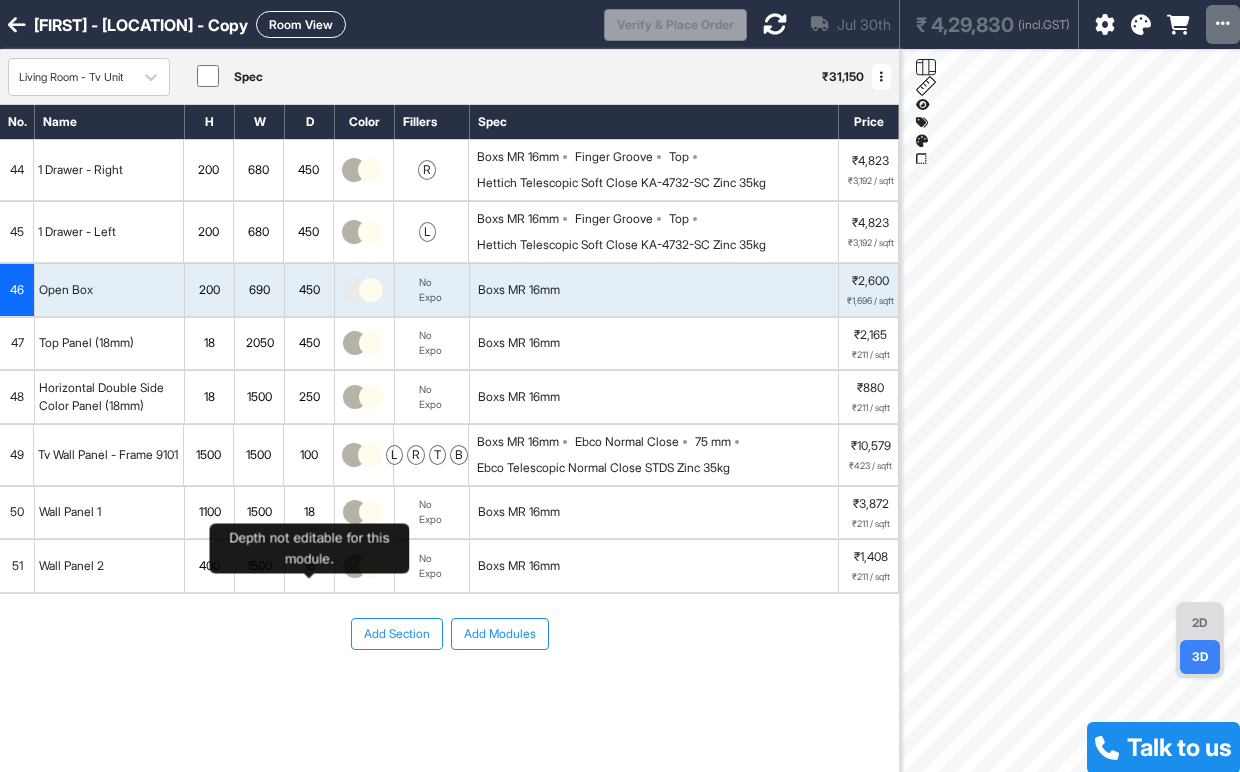 scroll, scrollTop: 0, scrollLeft: 0, axis: both 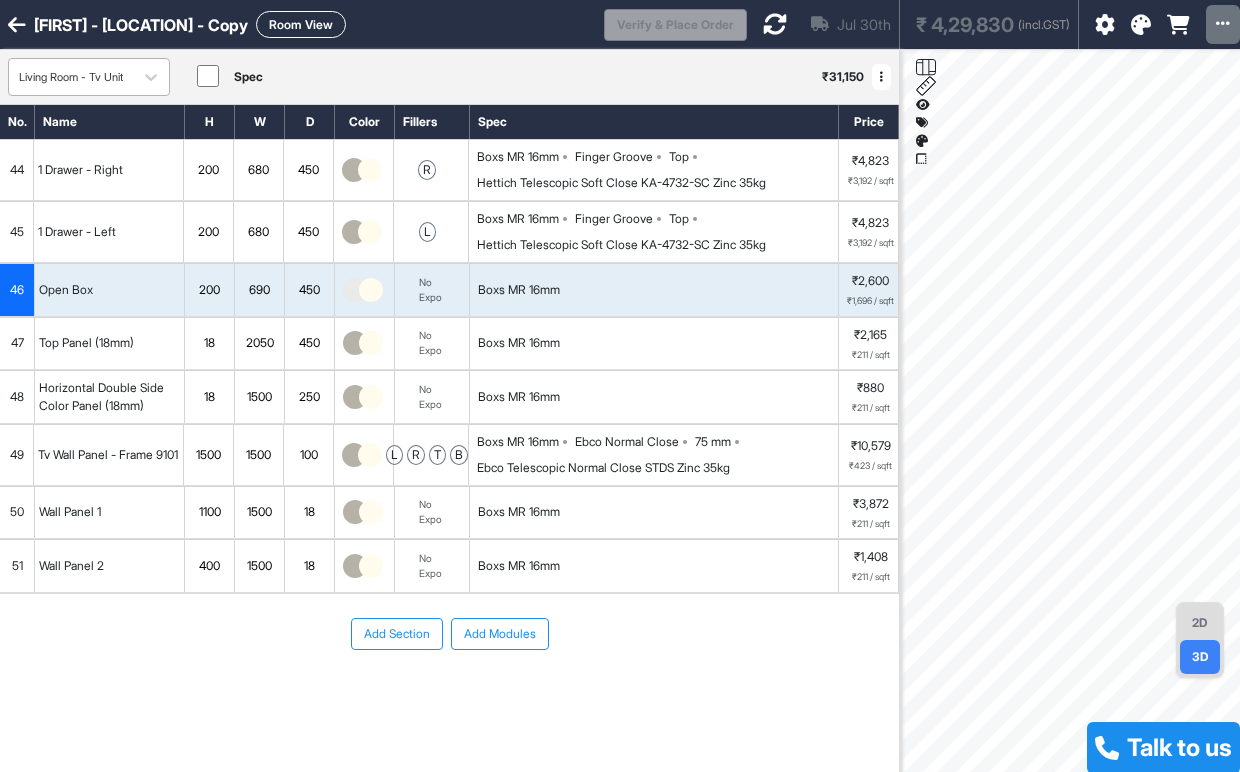 click on "Living Room - Tv Unit" at bounding box center (71, 77) 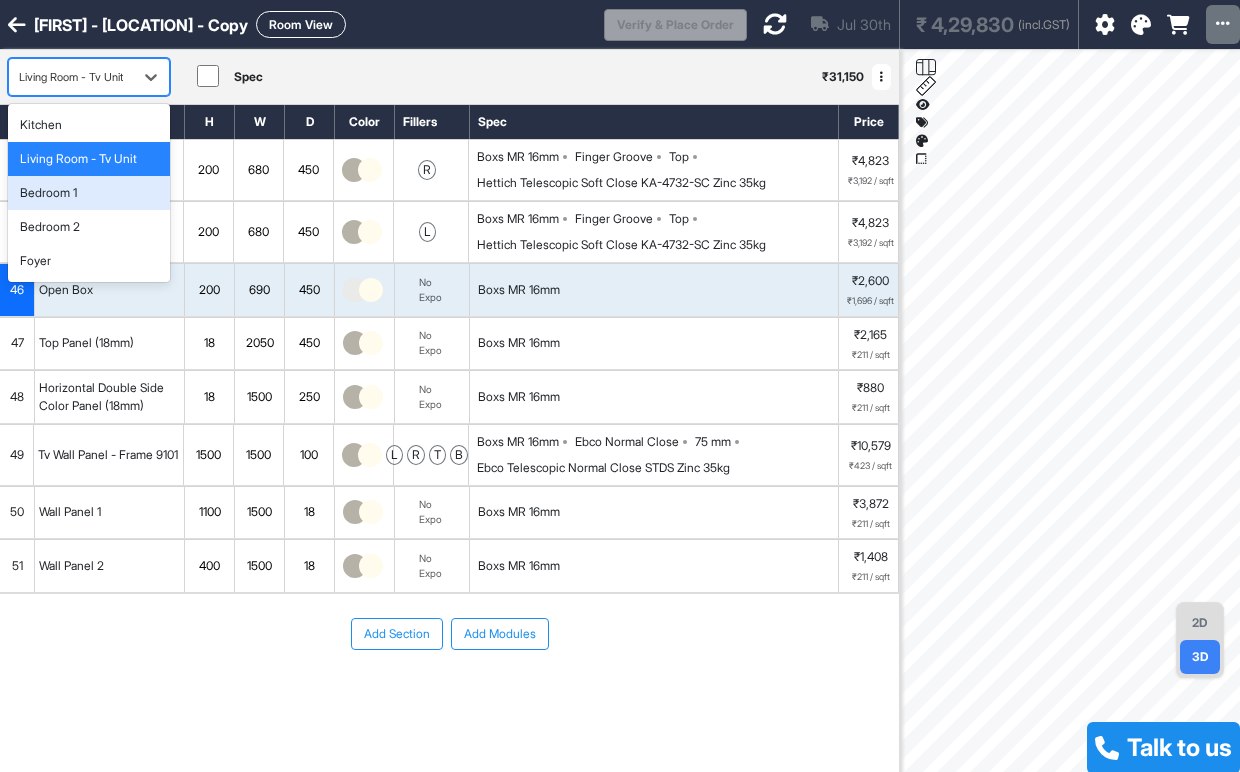 click on "Bedroom 1" at bounding box center (89, 193) 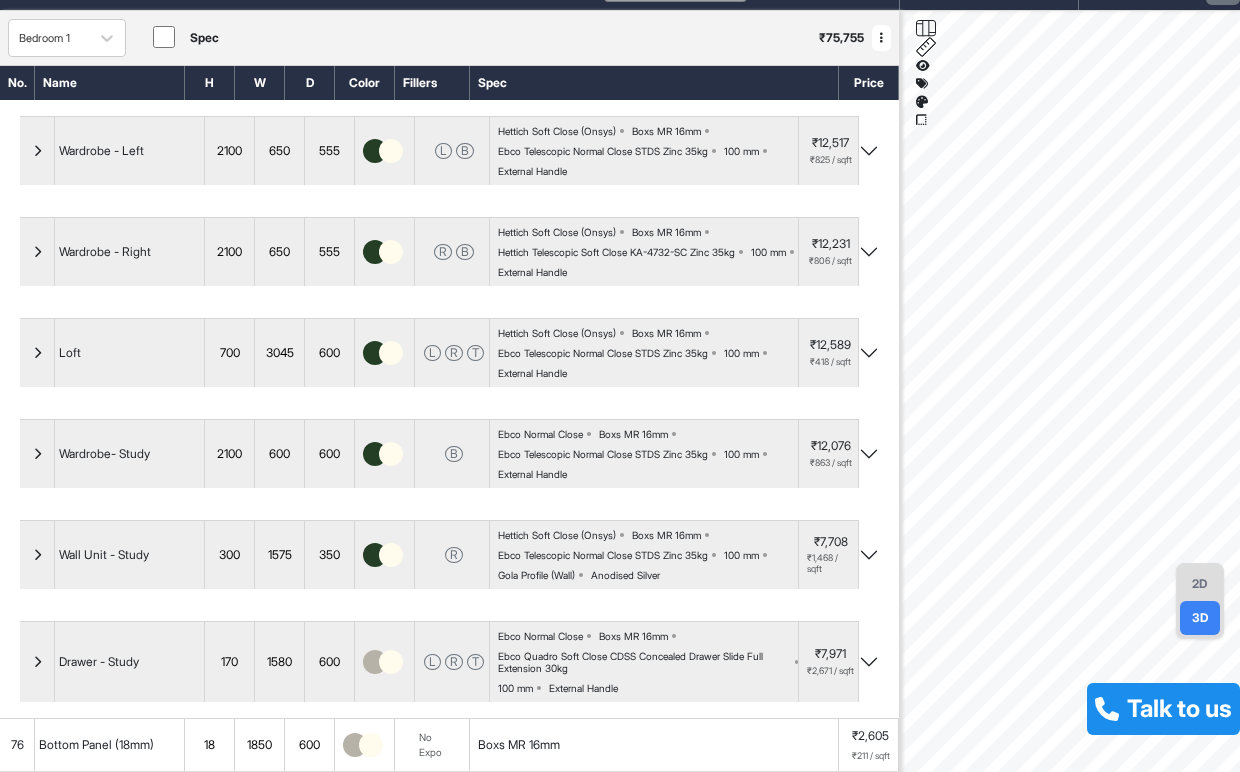 scroll, scrollTop: 0, scrollLeft: 0, axis: both 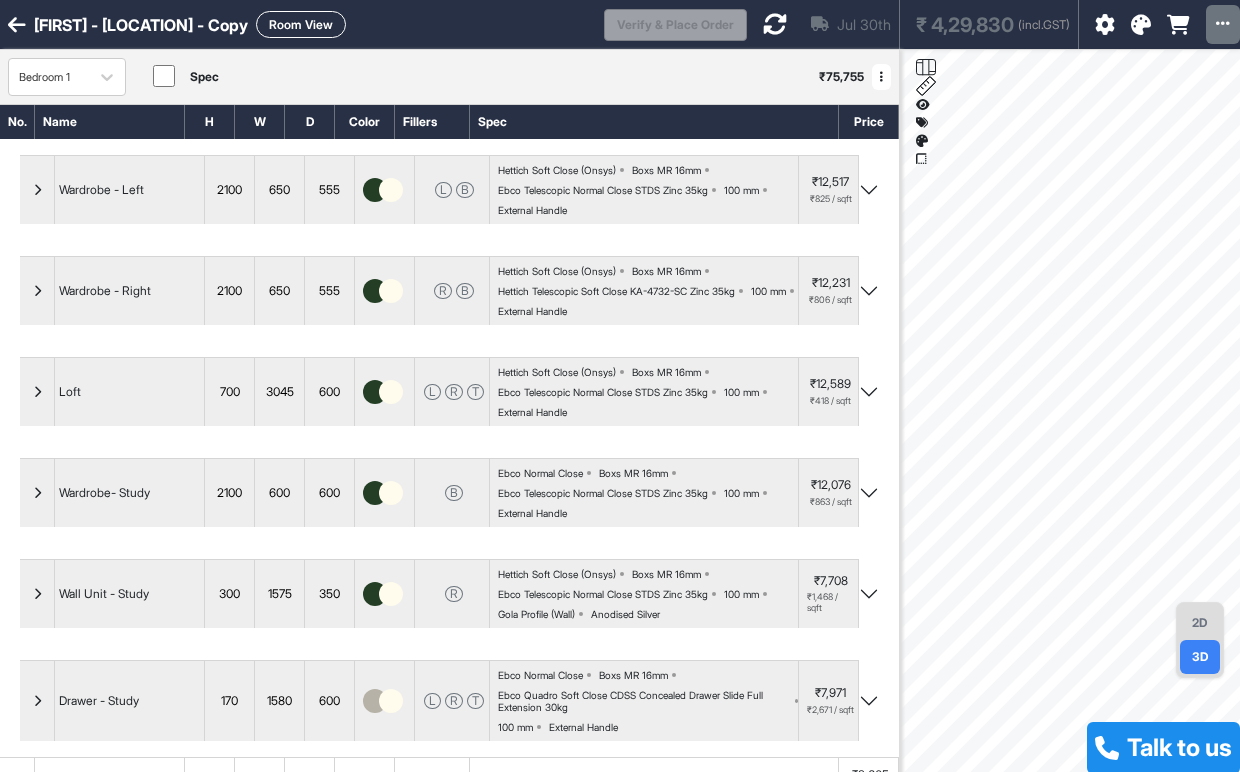 click on "Wardrobe - Left" at bounding box center (130, 190) 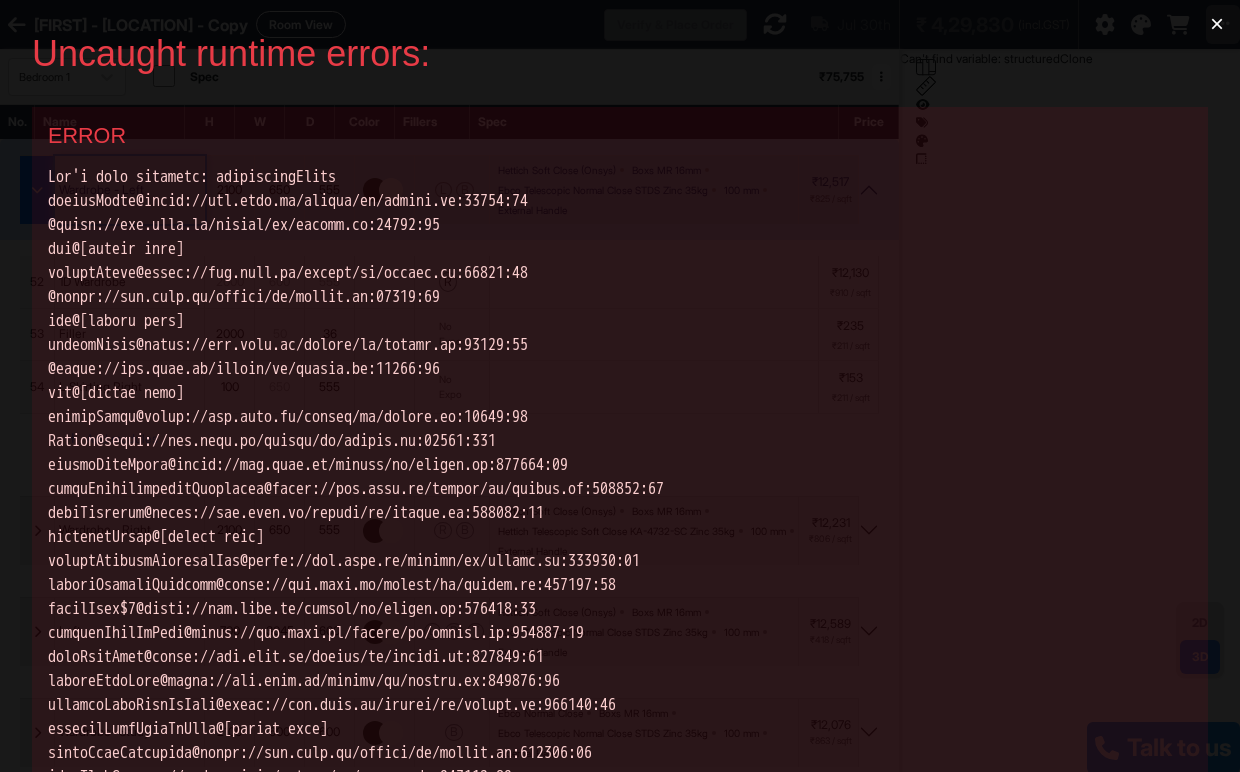 scroll, scrollTop: 0, scrollLeft: 0, axis: both 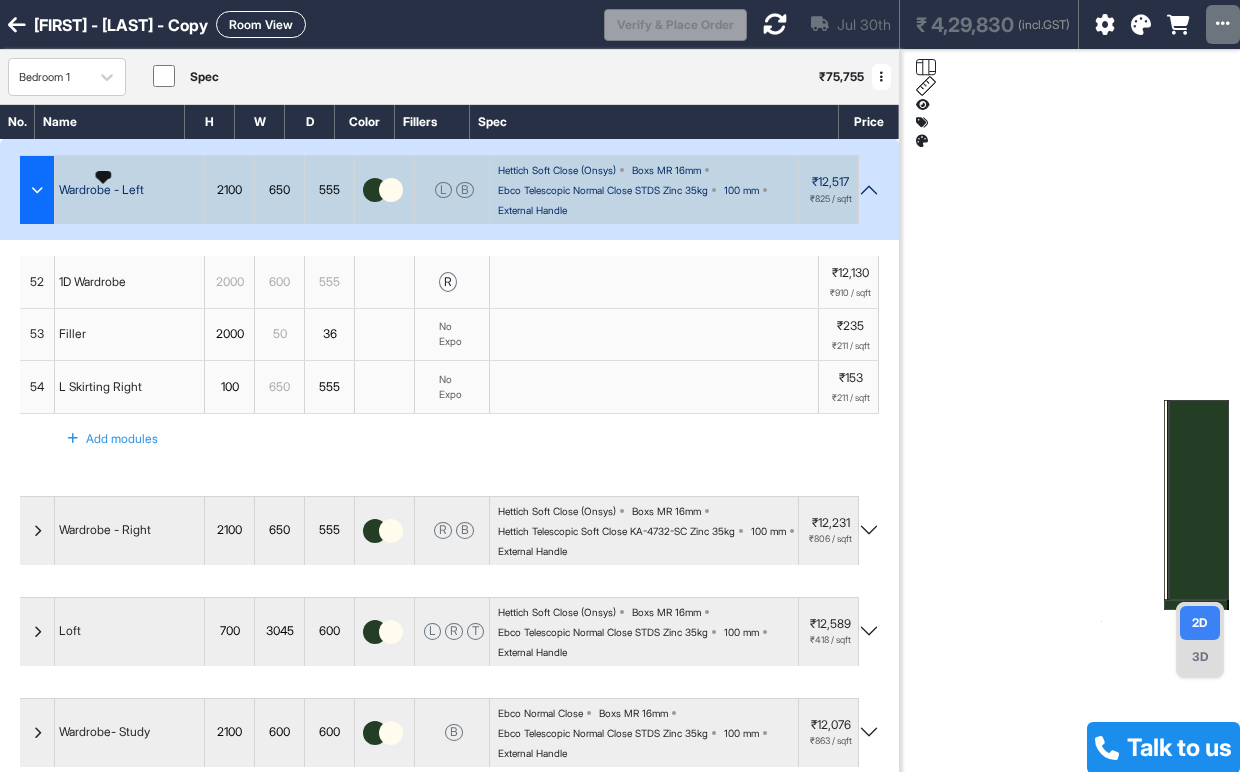 click on "Wardrobe - Left" at bounding box center (101, 190) 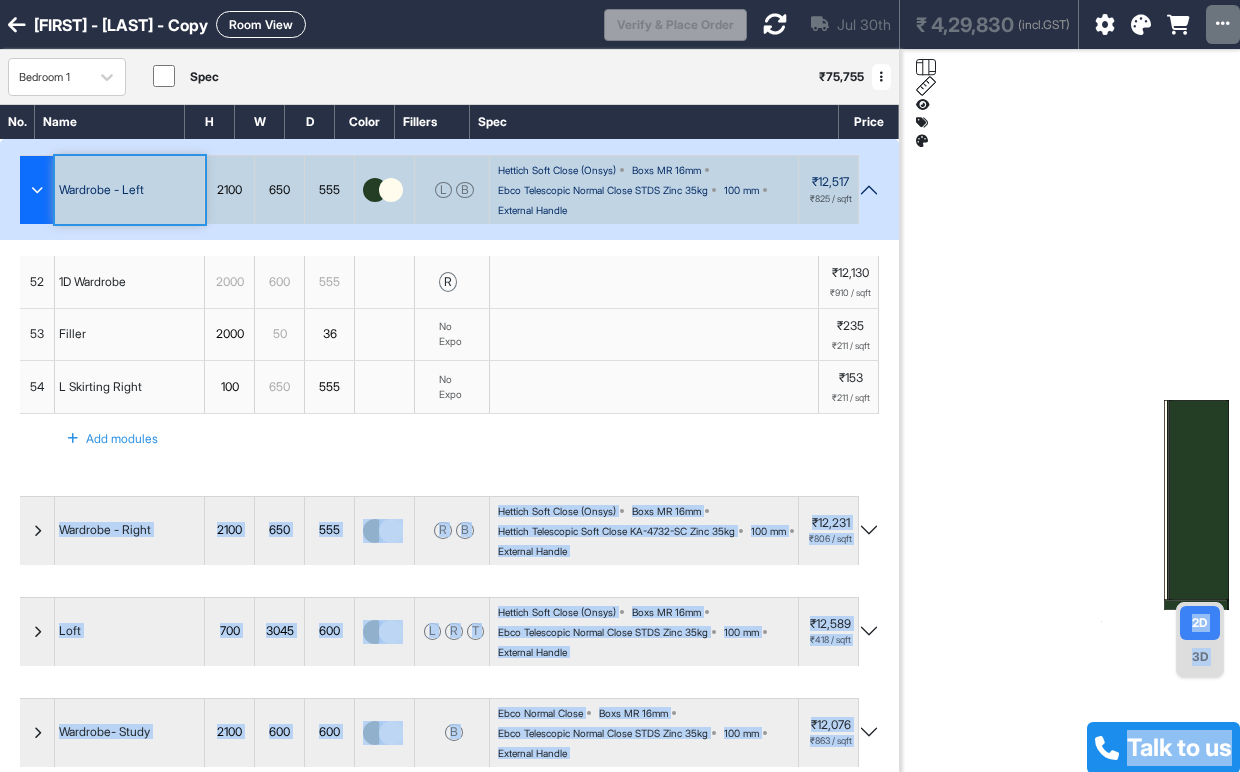 drag, startPoint x: 1025, startPoint y: 469, endPoint x: 863, endPoint y: 431, distance: 166.39711 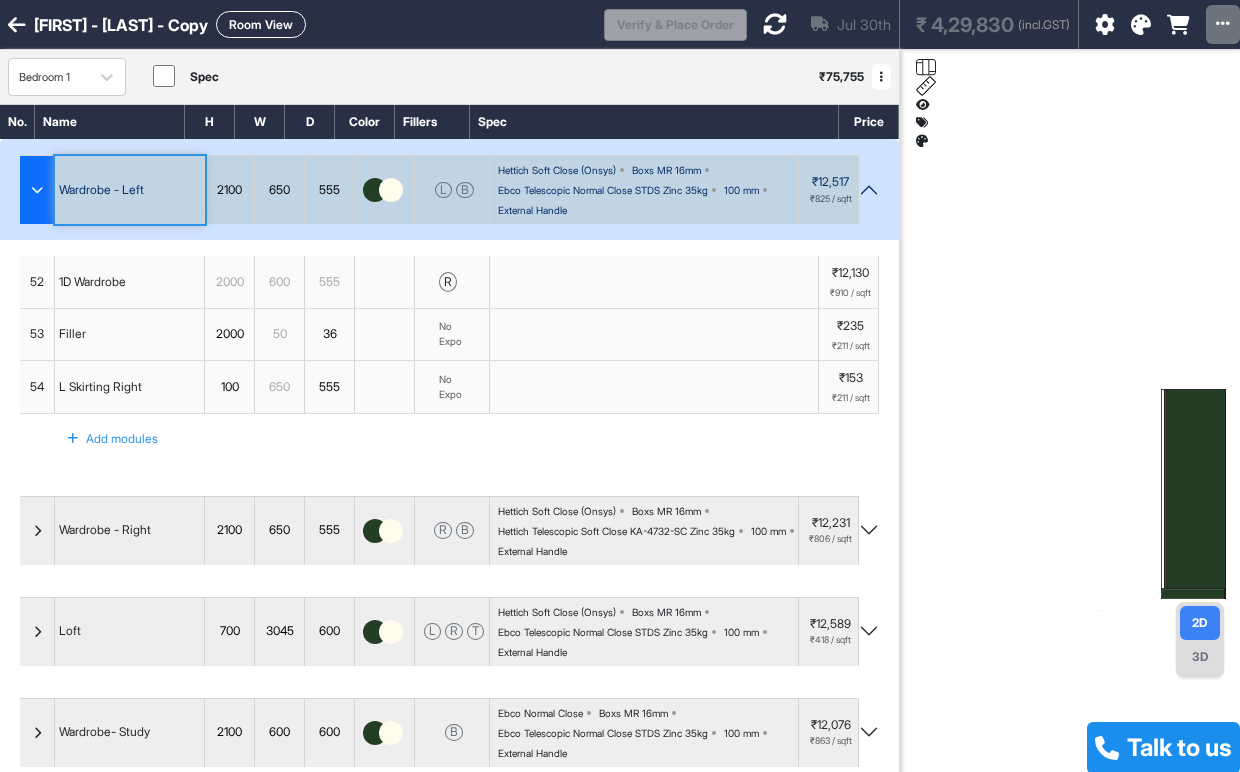 click on "3D" at bounding box center (1200, 657) 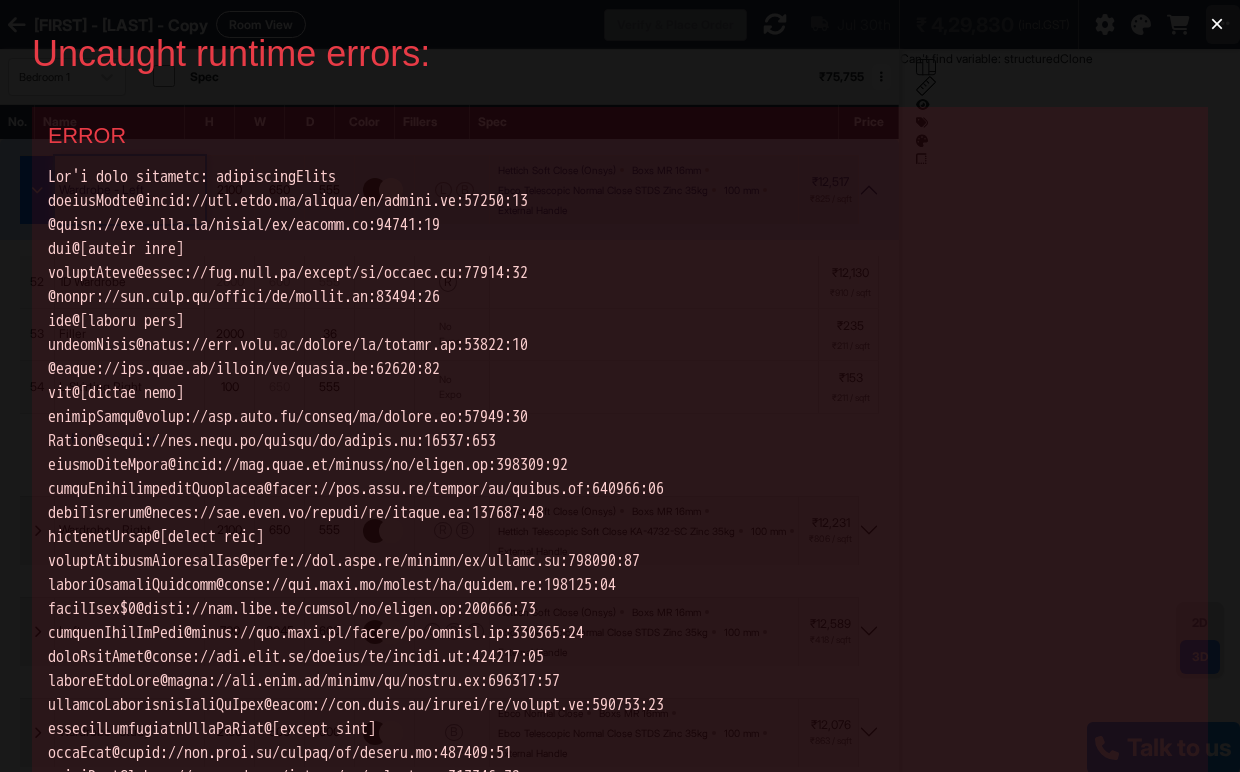 scroll, scrollTop: 0, scrollLeft: 0, axis: both 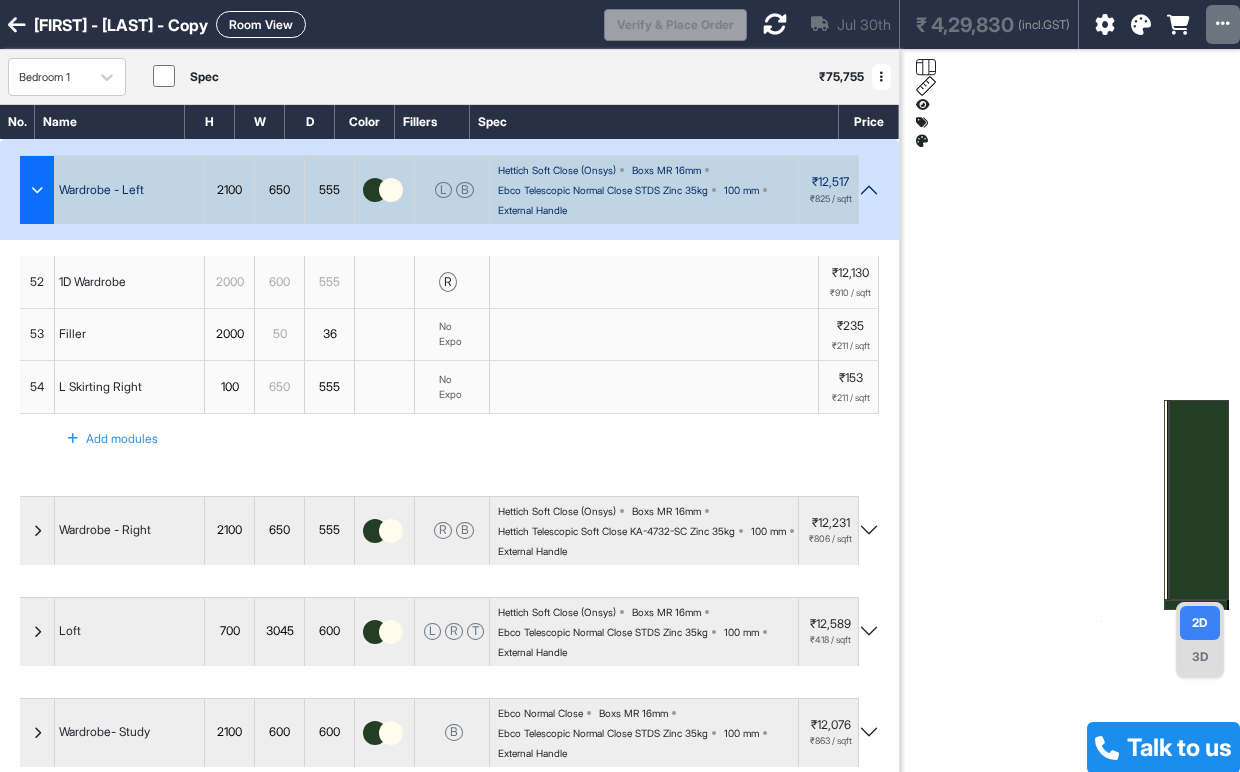 click on "3D" at bounding box center (1200, 657) 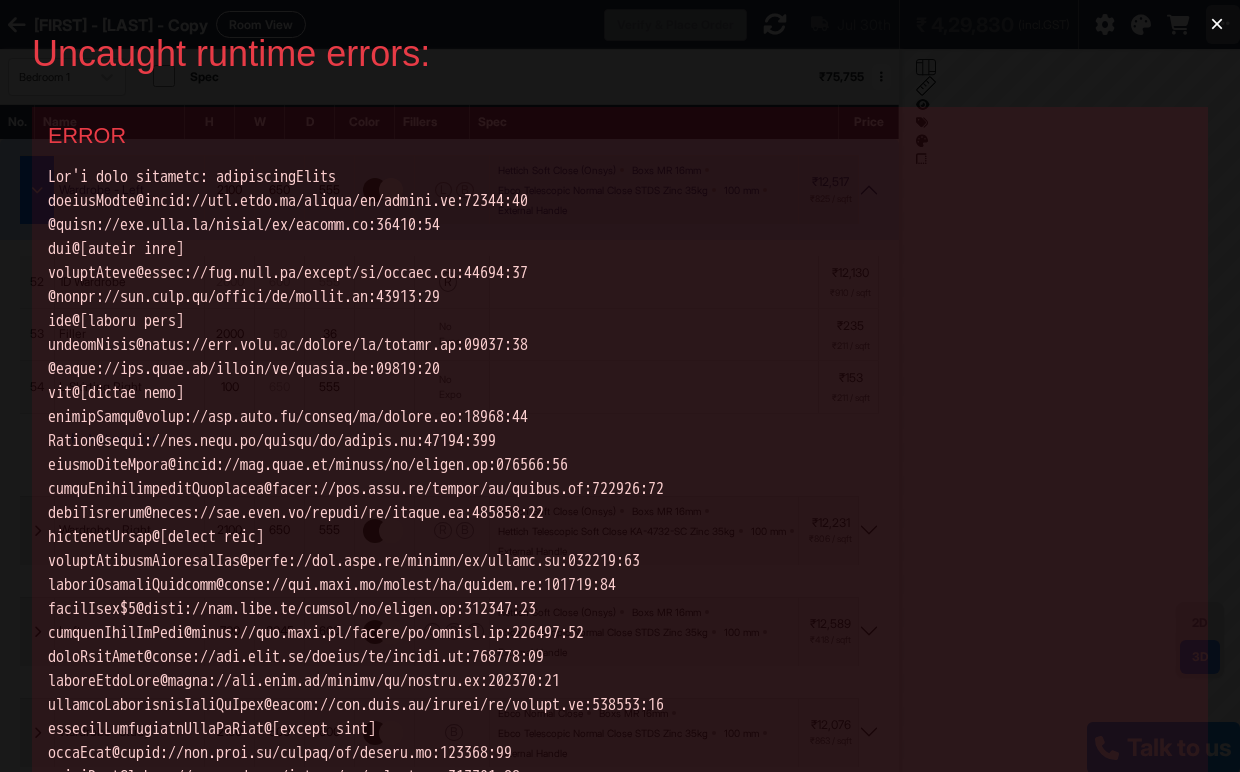 scroll, scrollTop: 0, scrollLeft: 0, axis: both 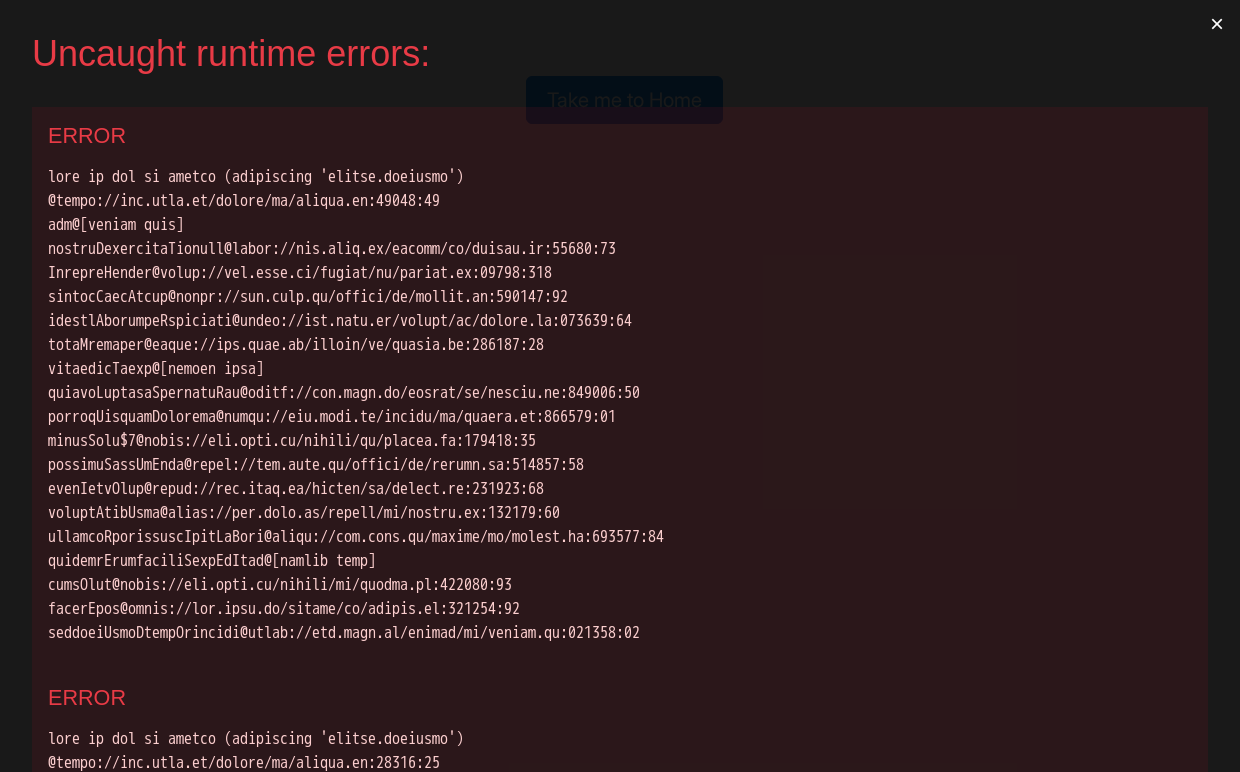 drag, startPoint x: 1203, startPoint y: 527, endPoint x: 1069, endPoint y: 527, distance: 134 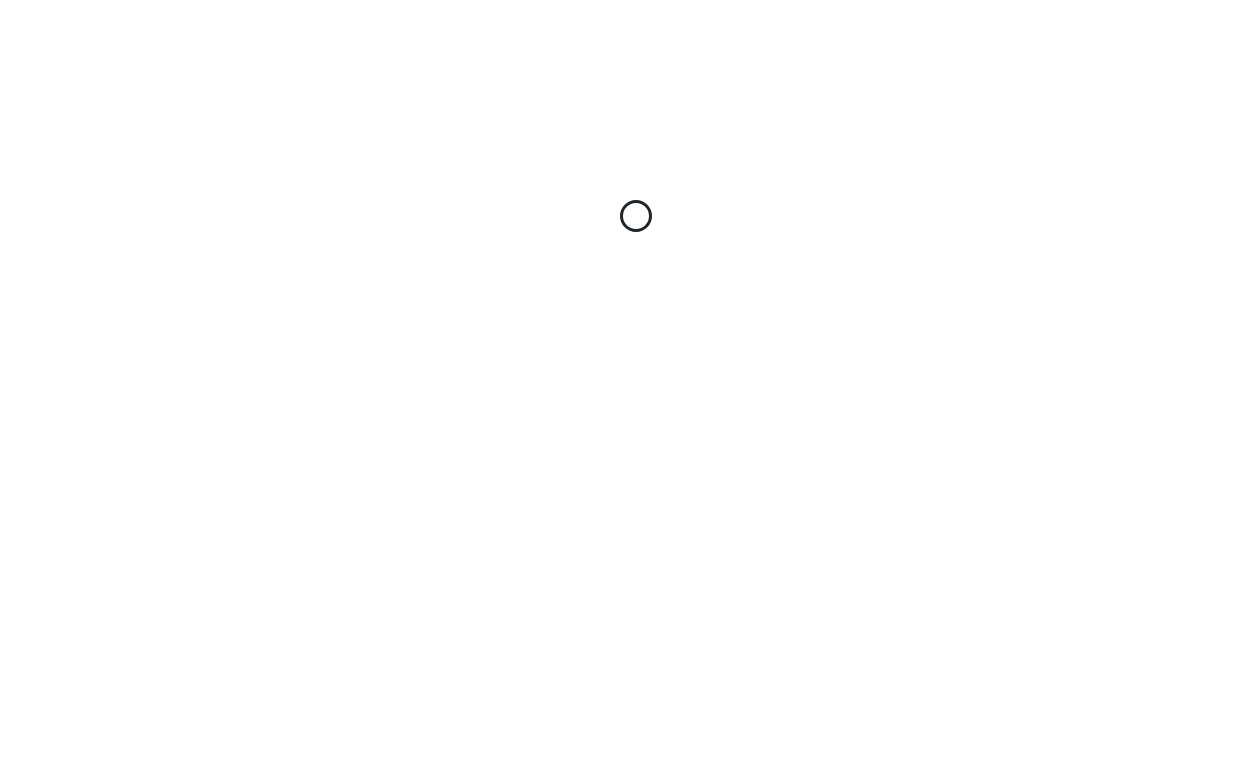 scroll, scrollTop: 0, scrollLeft: 0, axis: both 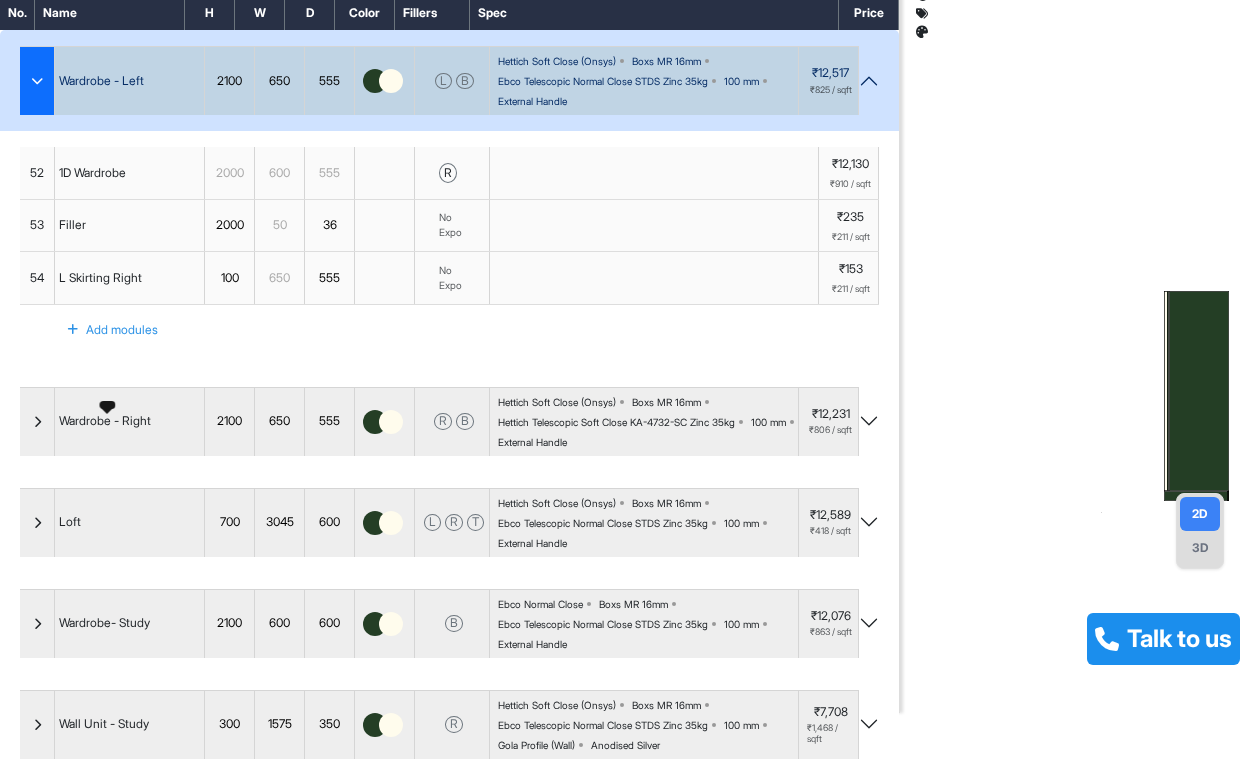 click on "Wardrobe - Right" at bounding box center (105, 421) 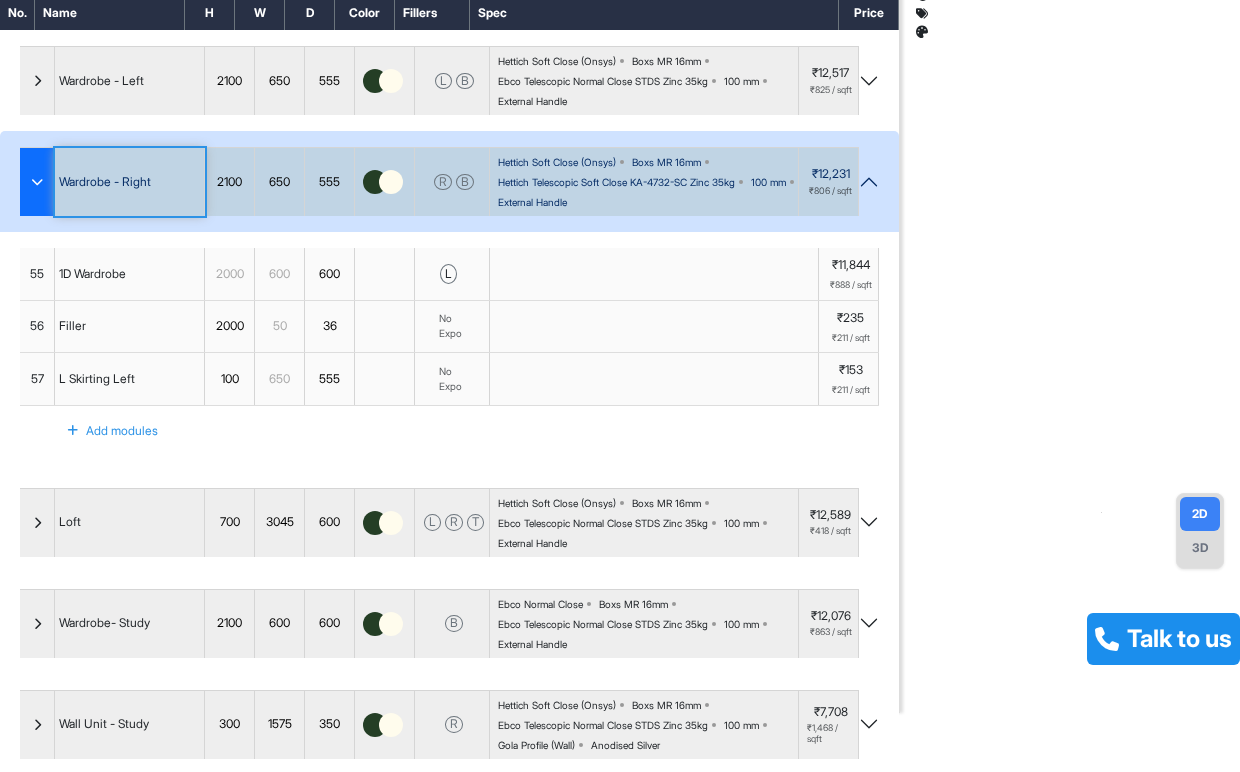 click on "Loft" at bounding box center (130, 523) 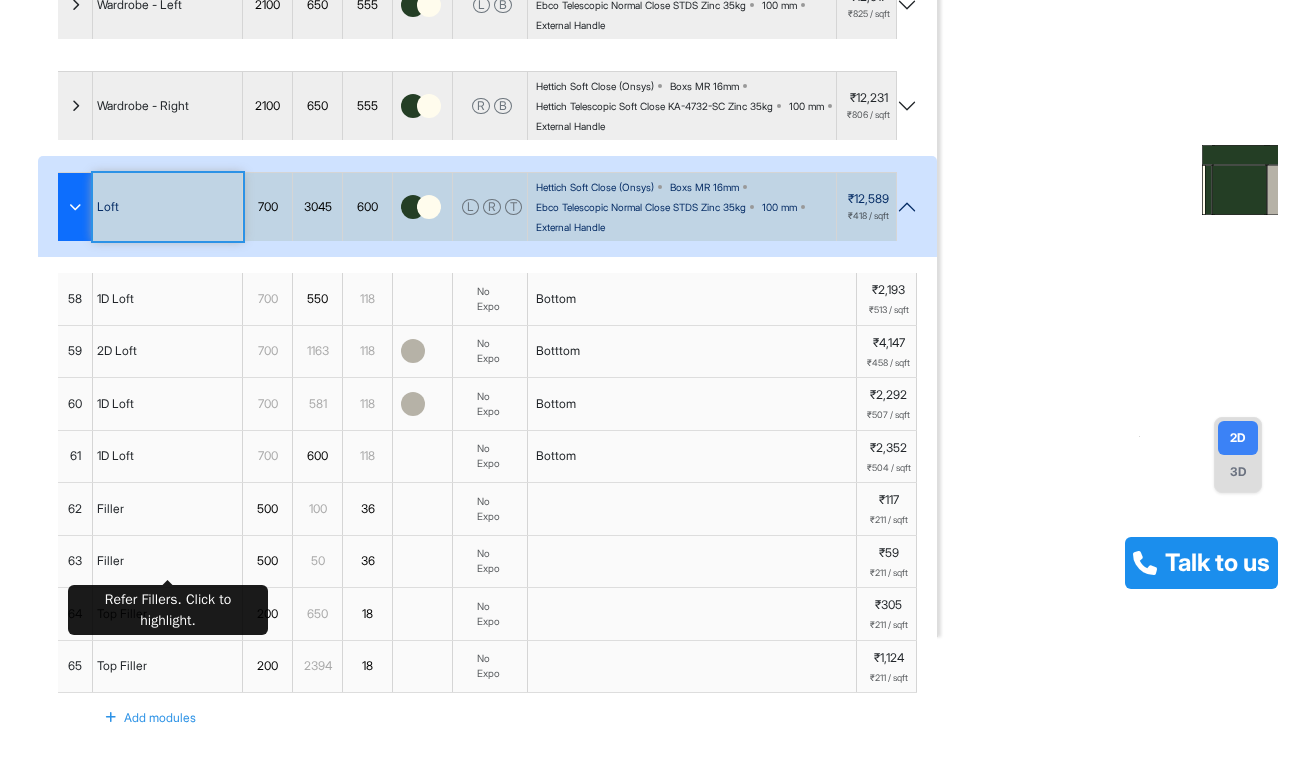 scroll, scrollTop: 184, scrollLeft: 0, axis: vertical 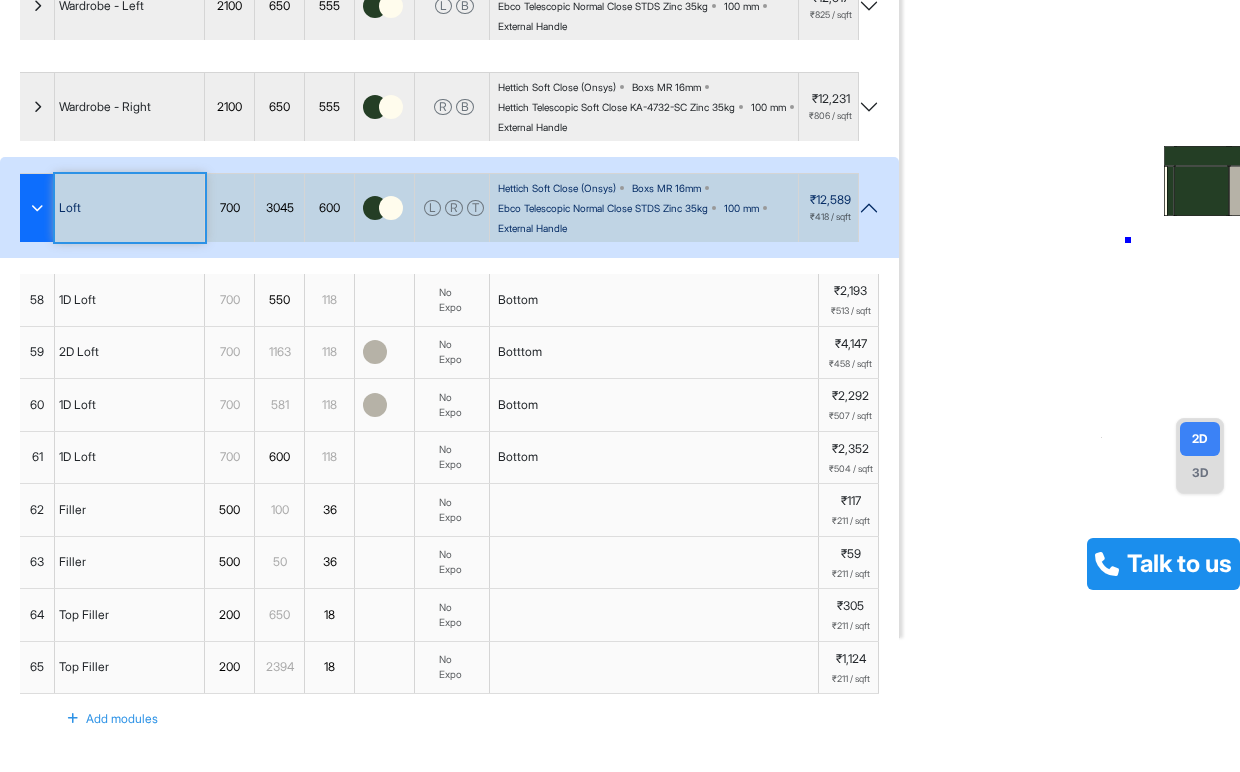 drag, startPoint x: 1128, startPoint y: 240, endPoint x: 1015, endPoint y: 240, distance: 113 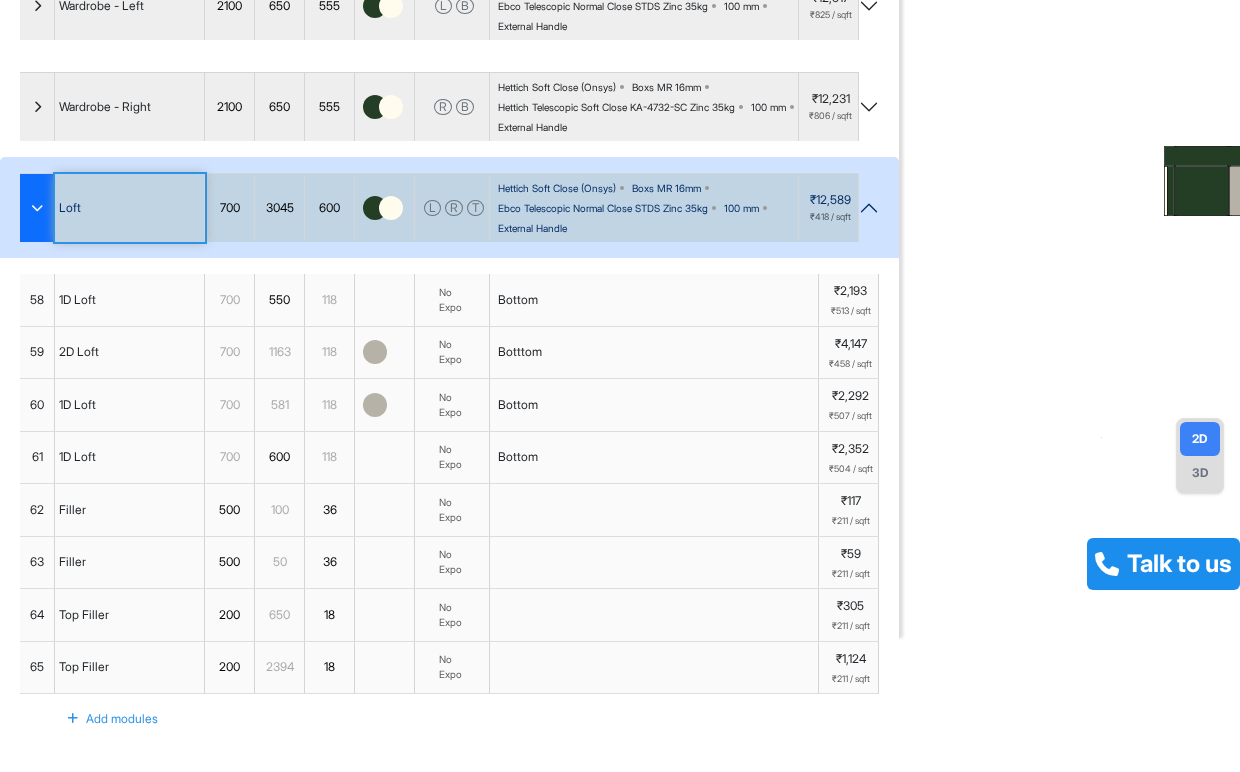 click on "3D" at bounding box center [1200, 473] 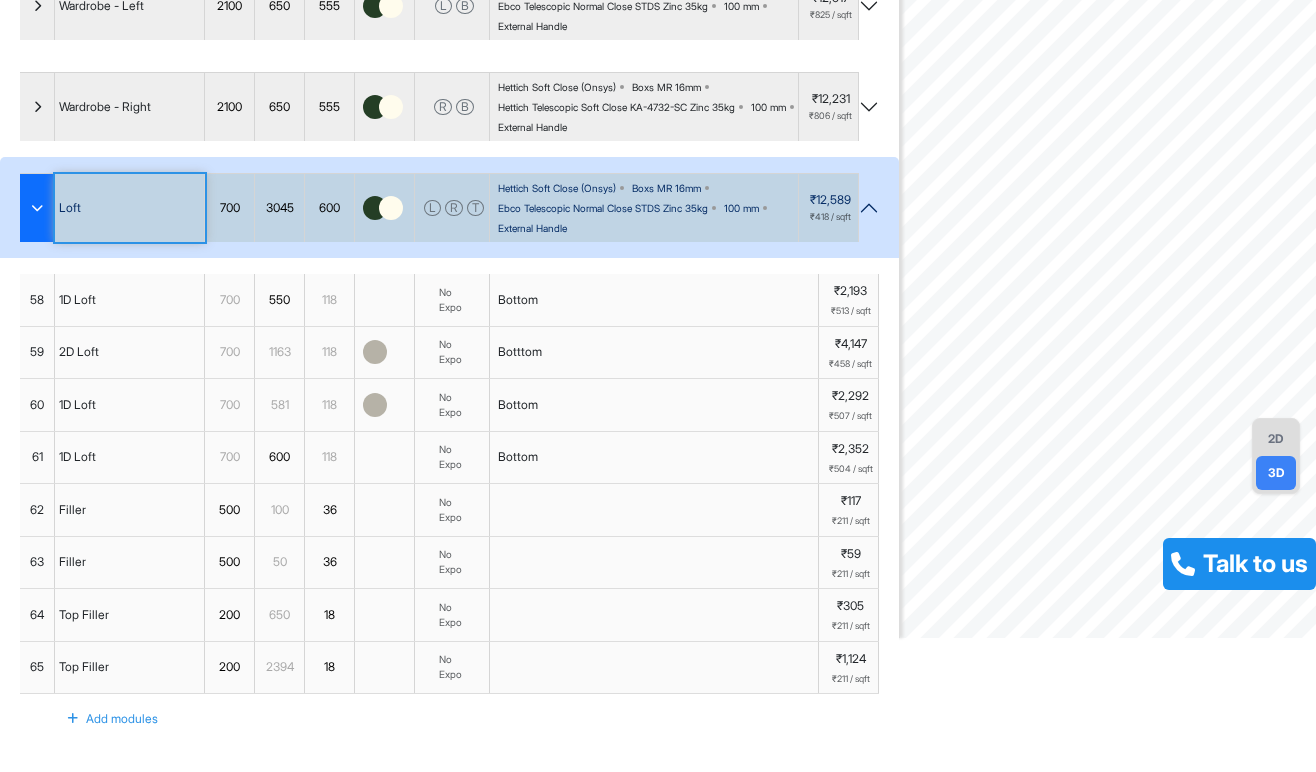 click on "1D Loft" at bounding box center [77, 300] 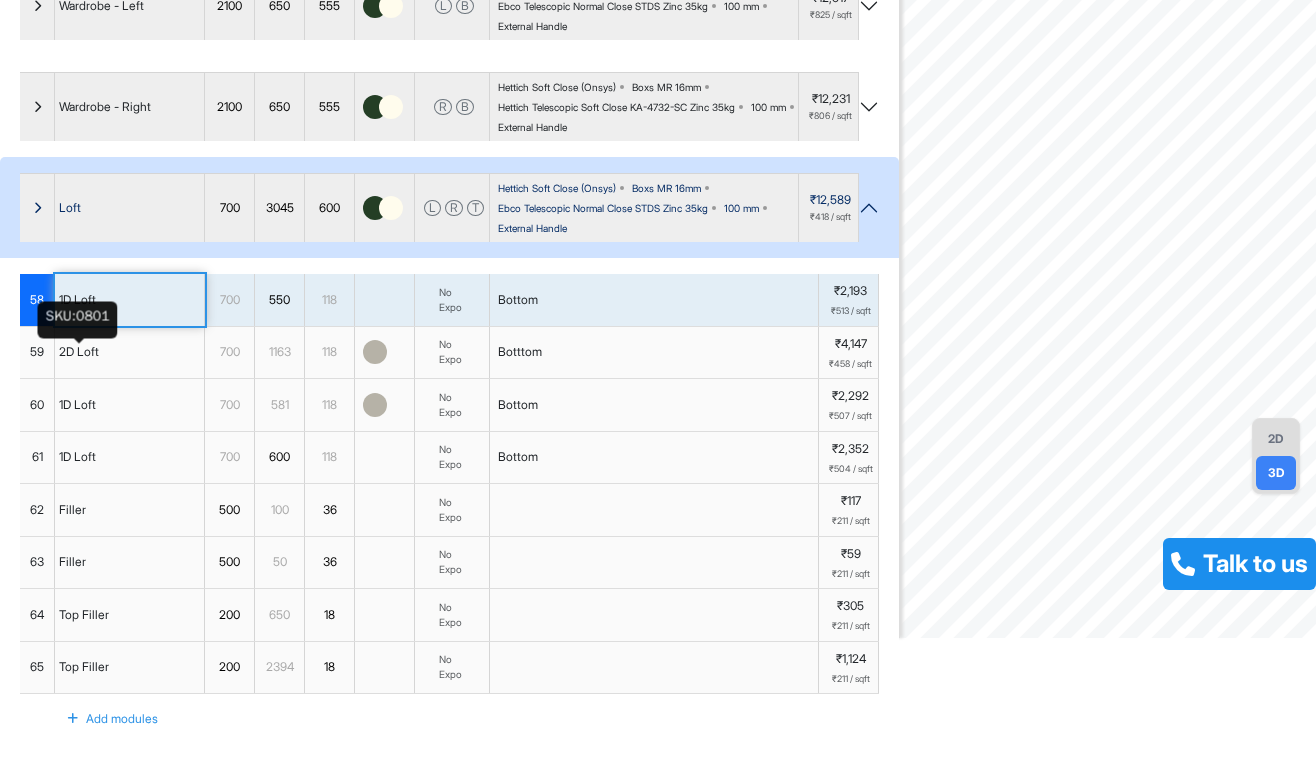 click on "2D Loft" at bounding box center [79, 352] 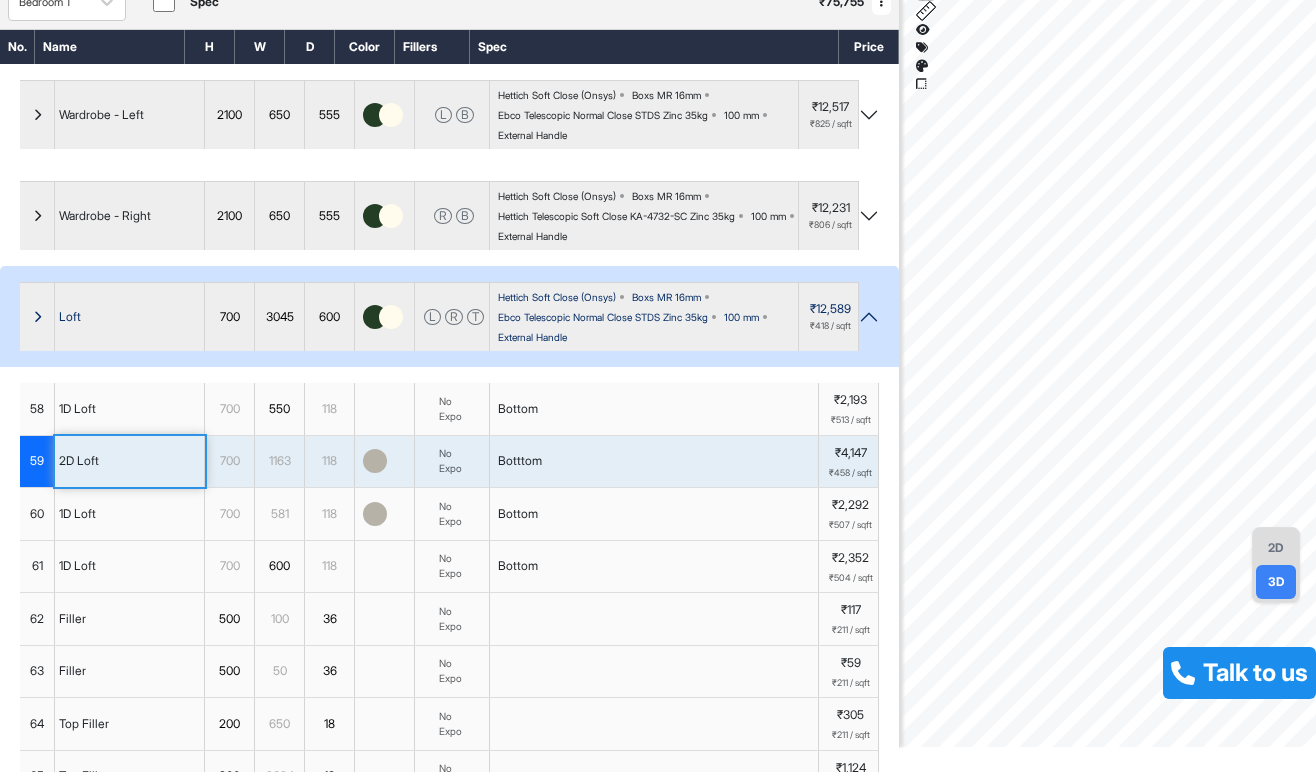 scroll, scrollTop: 76, scrollLeft: 0, axis: vertical 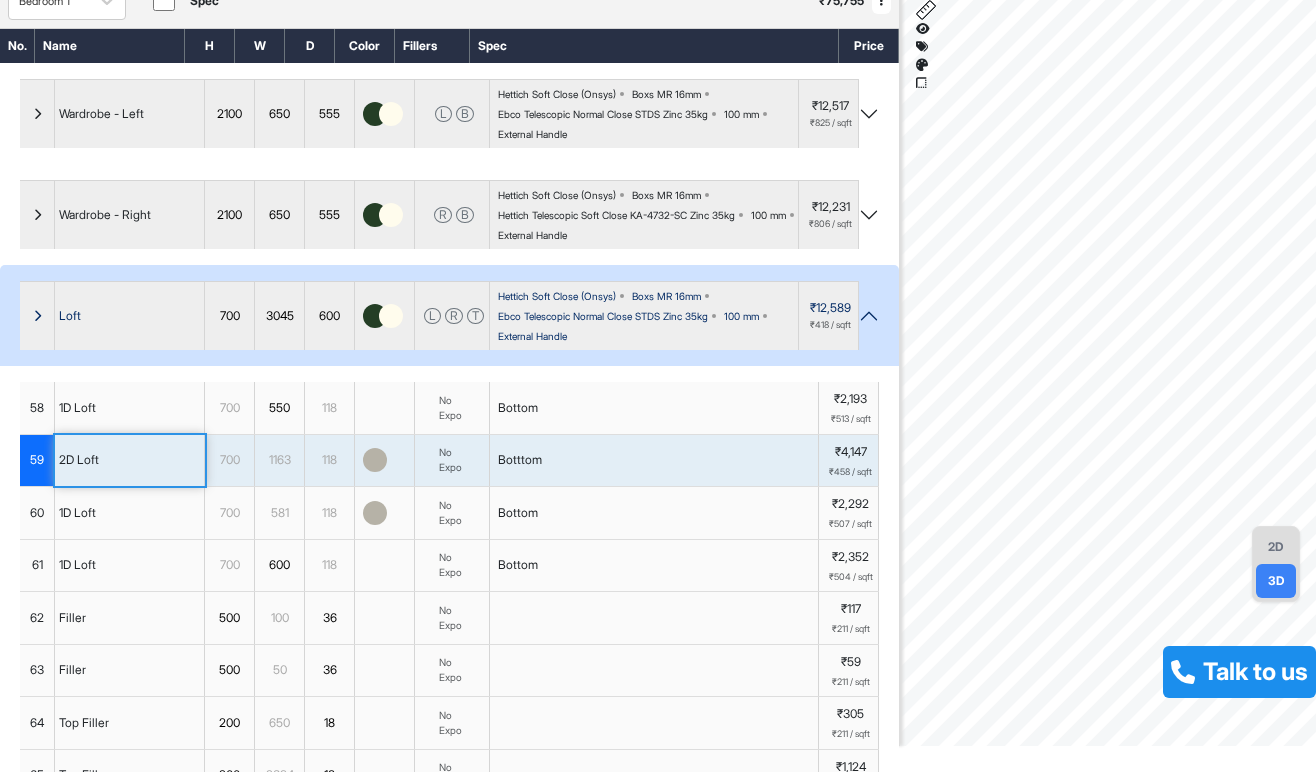 click on "Wardrobe - Right" at bounding box center [130, 215] 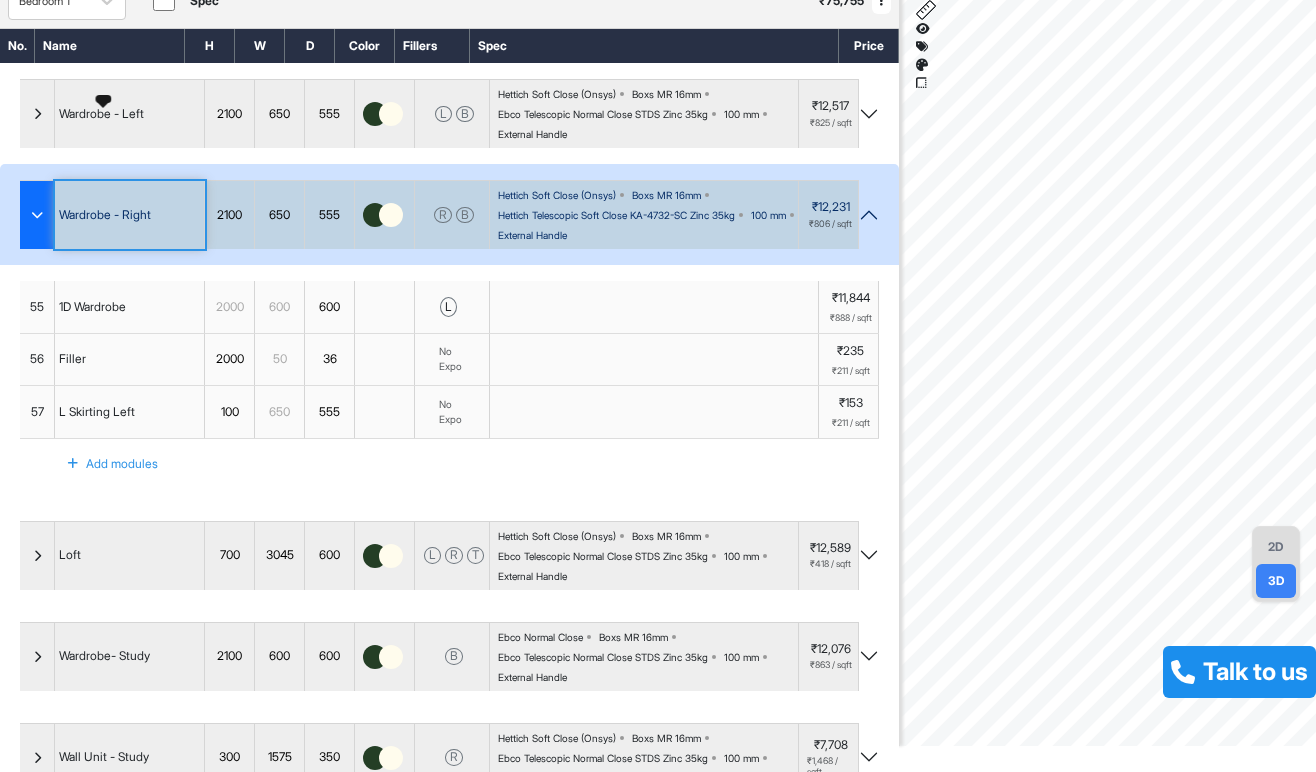 click on "Wardrobe - Left" at bounding box center (101, 114) 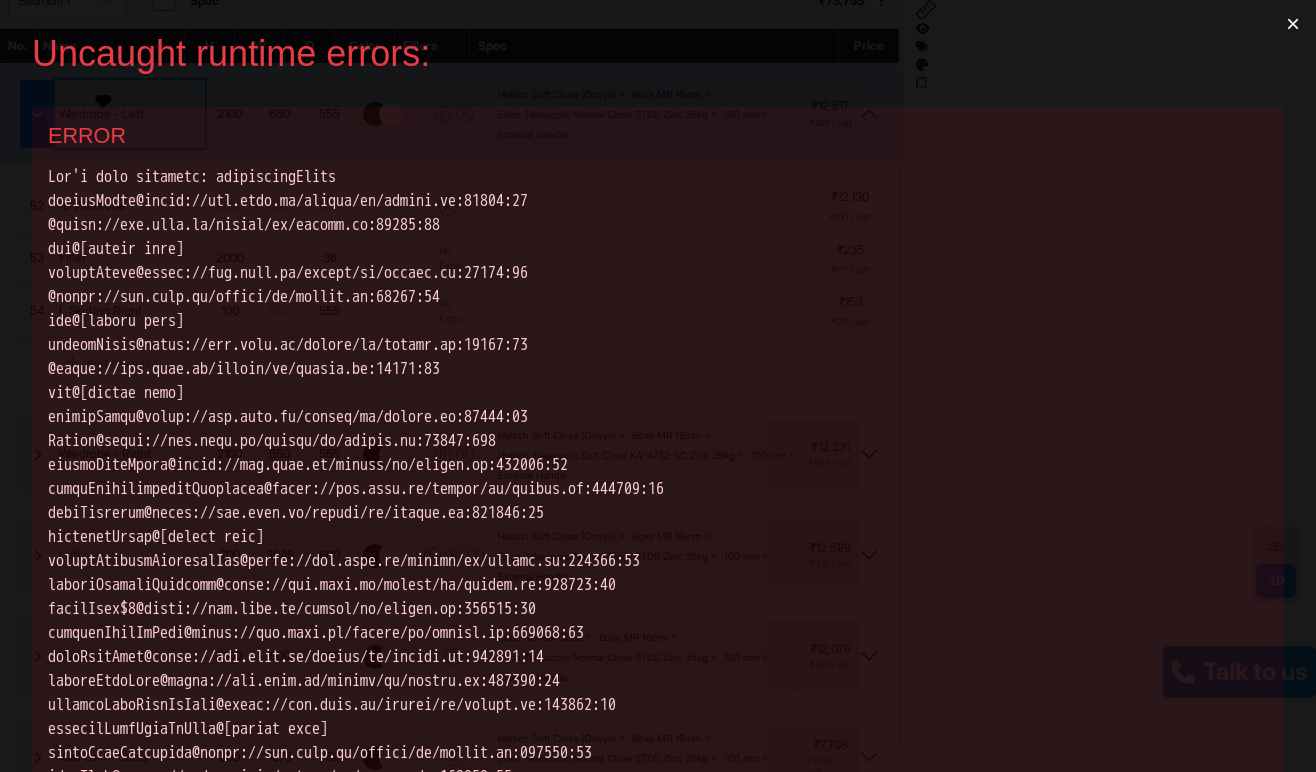 scroll, scrollTop: 0, scrollLeft: 0, axis: both 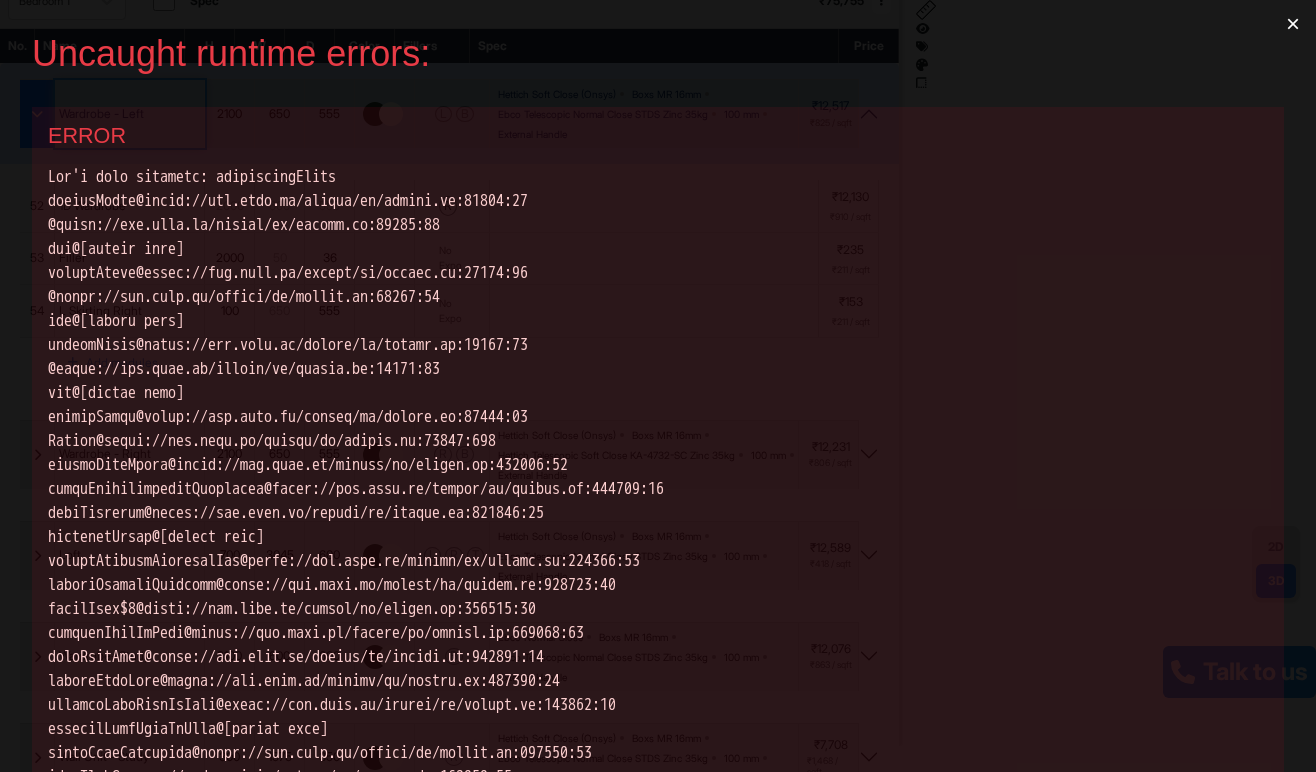 click on "Uncaught runtime errors: × ERROR ERROR ERROR ERROR" at bounding box center (658, 386) 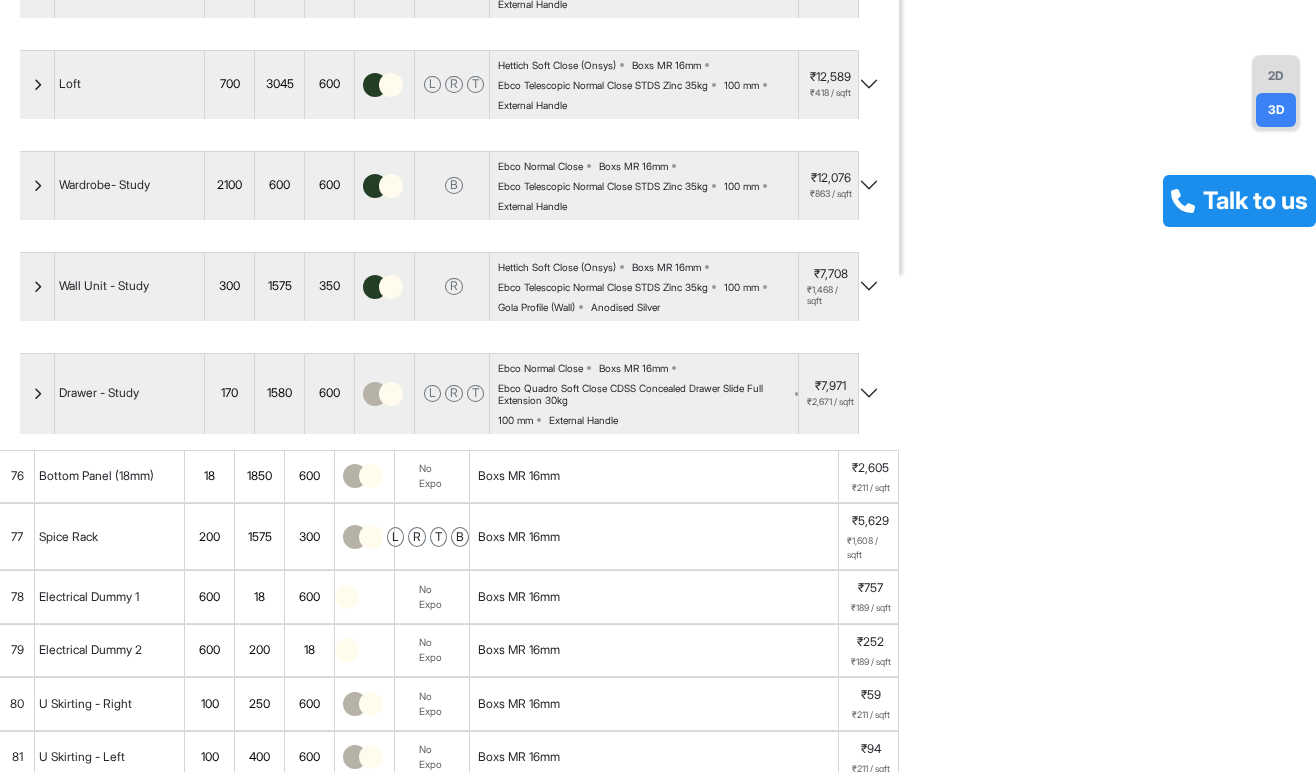scroll, scrollTop: 548, scrollLeft: 0, axis: vertical 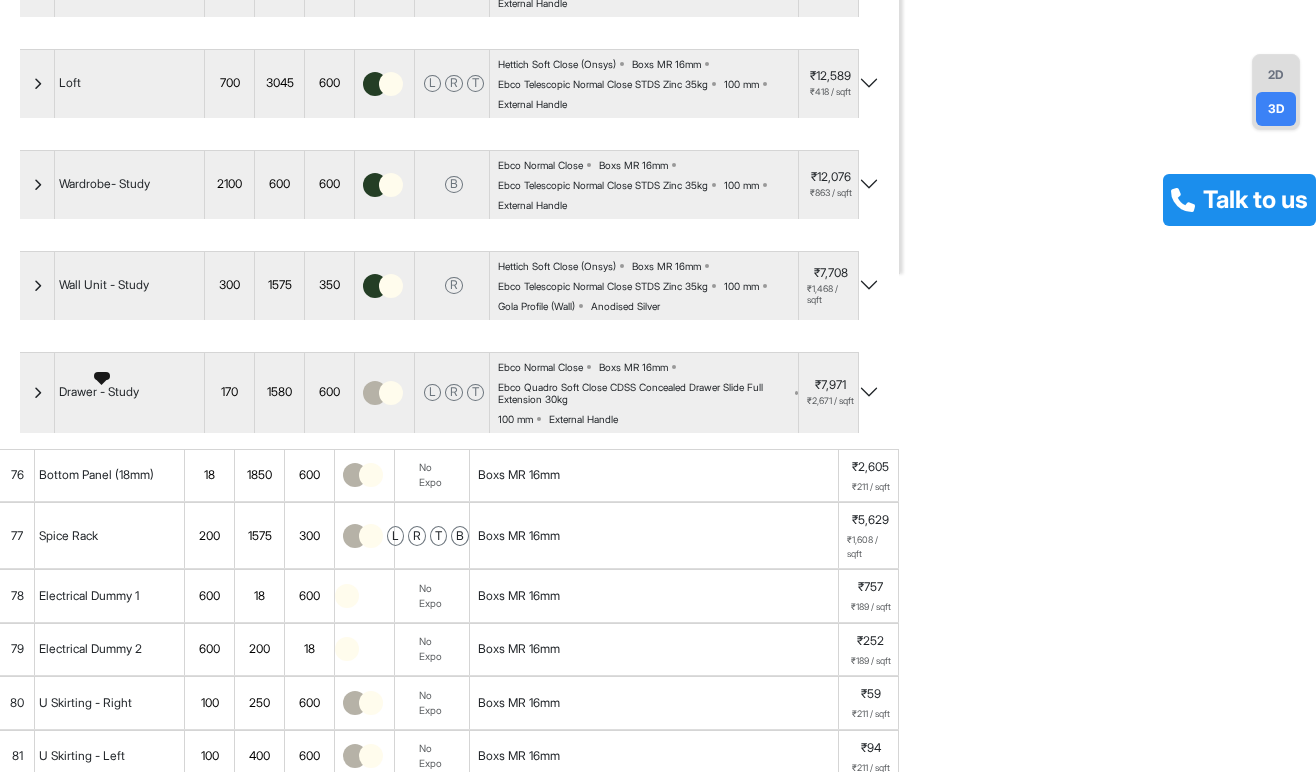 click on "Drawer - Study" at bounding box center (99, 392) 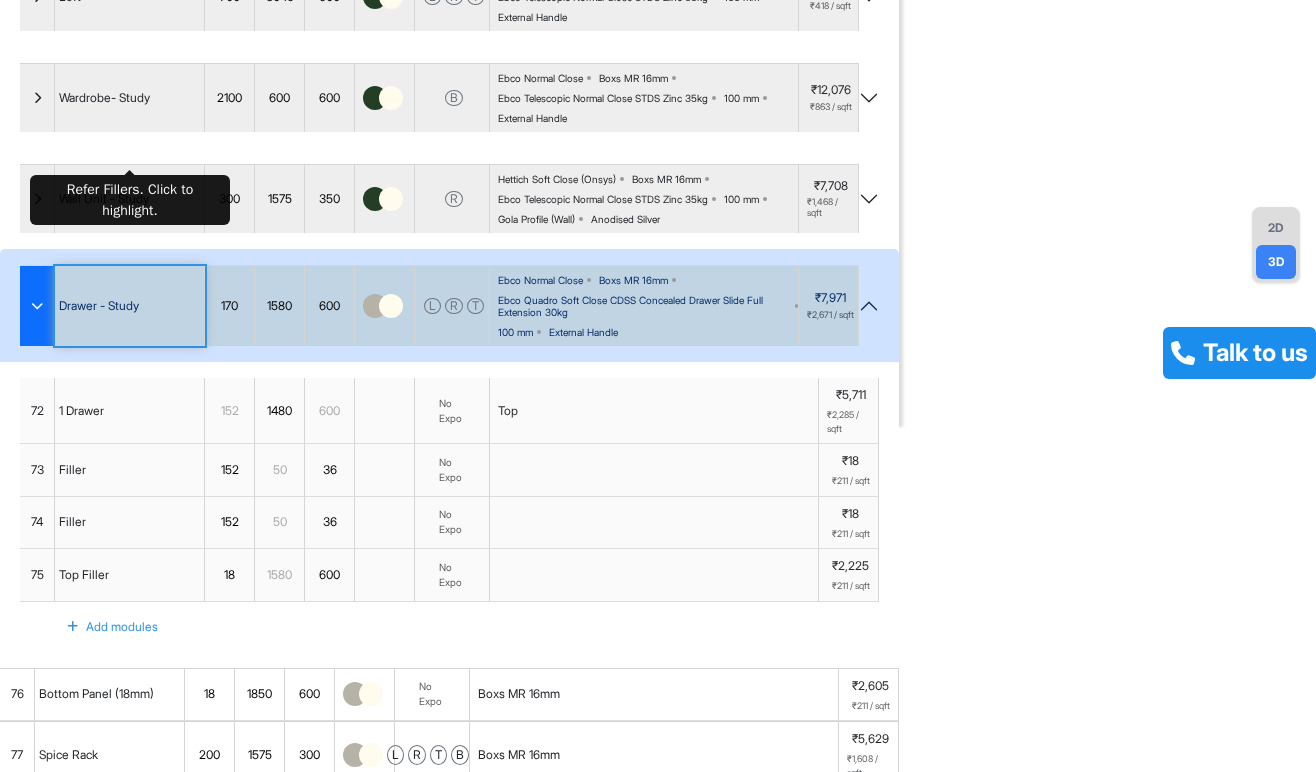 scroll, scrollTop: 817, scrollLeft: 0, axis: vertical 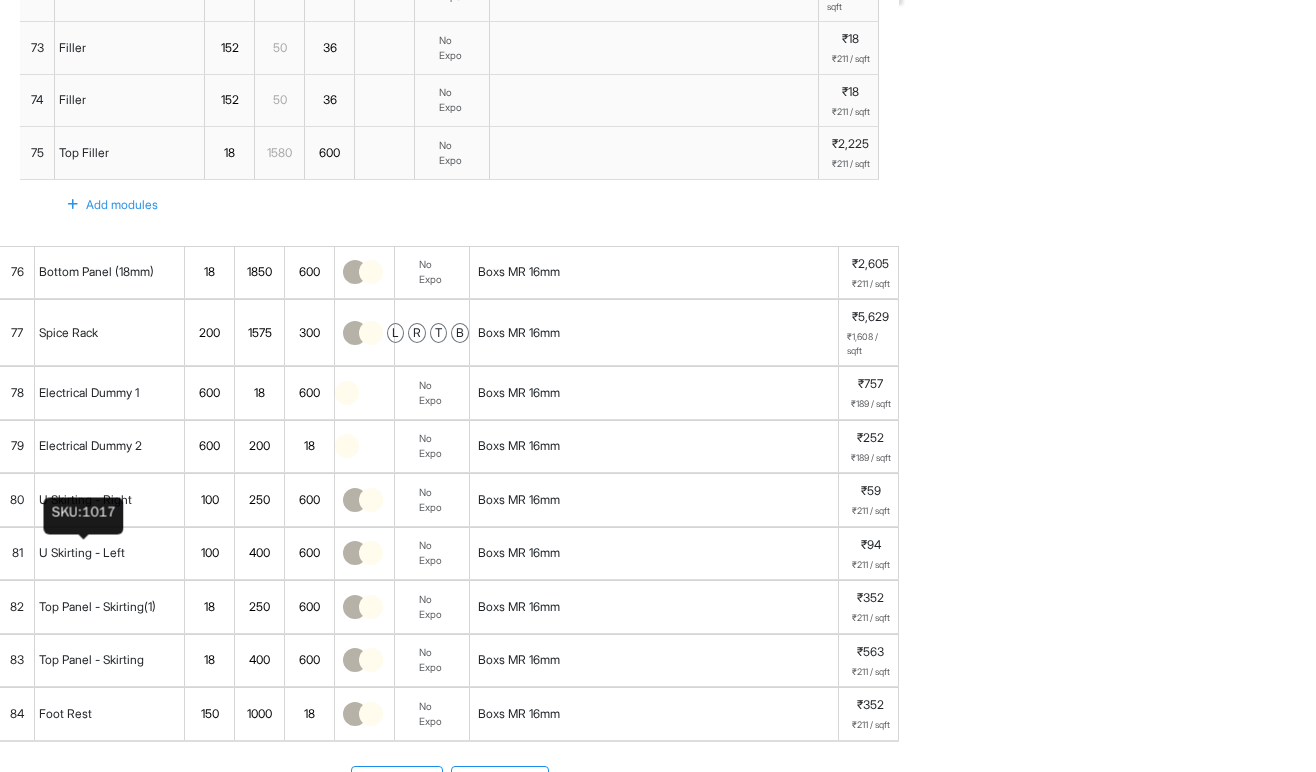 click on "U Skirting - Left" at bounding box center (82, 553) 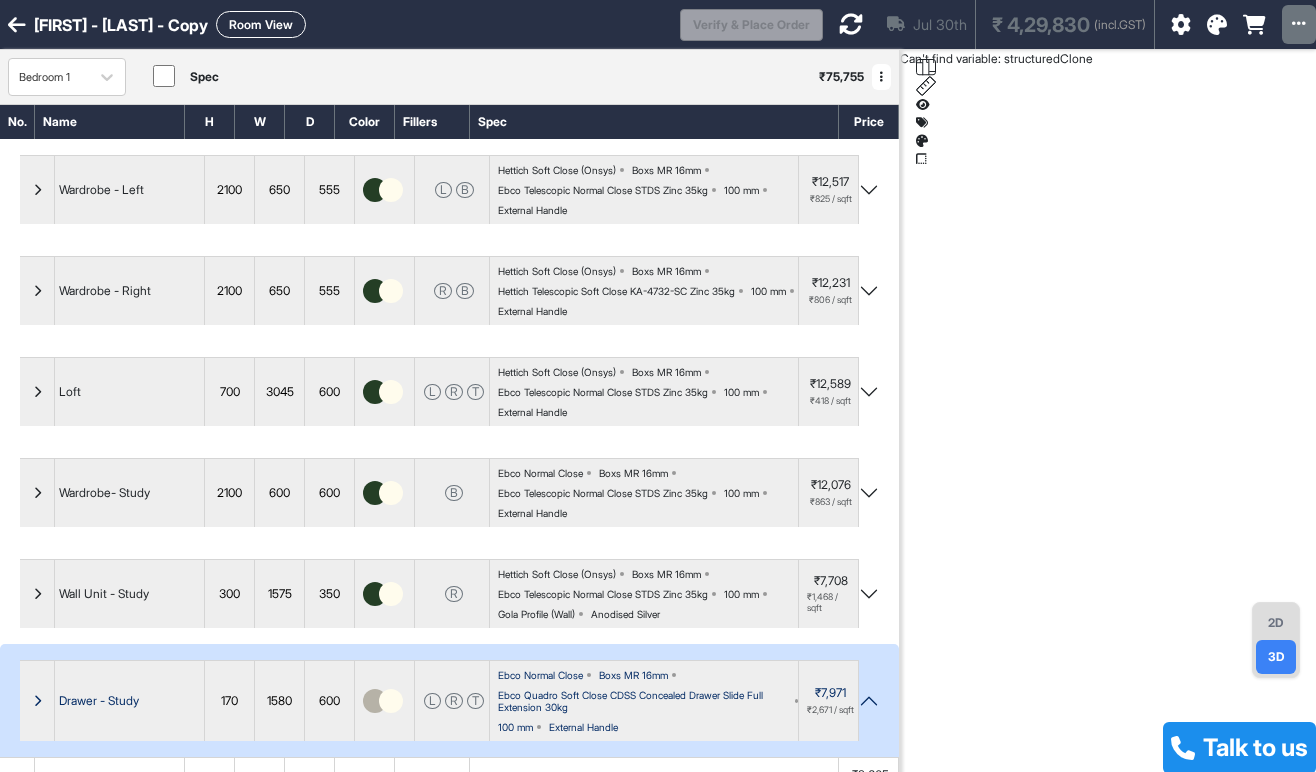 scroll, scrollTop: 0, scrollLeft: 0, axis: both 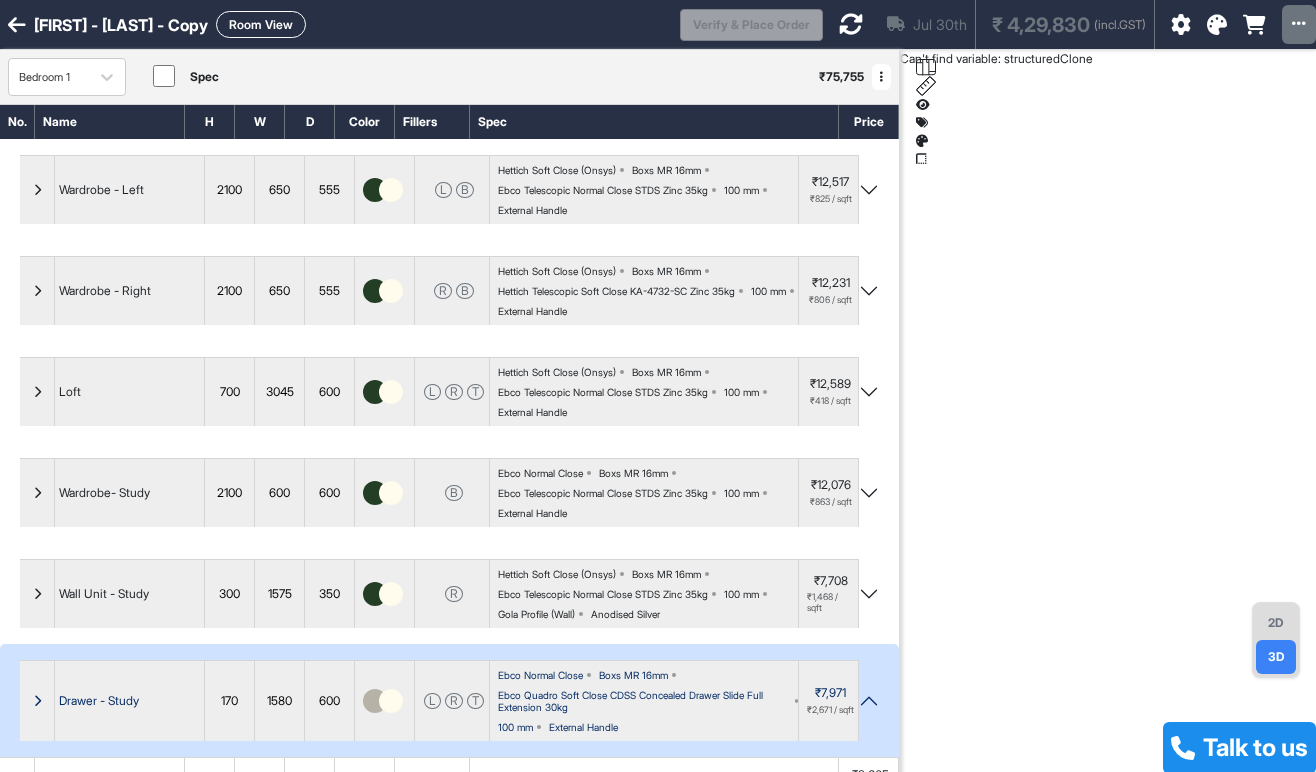 click at bounding box center (17, 25) 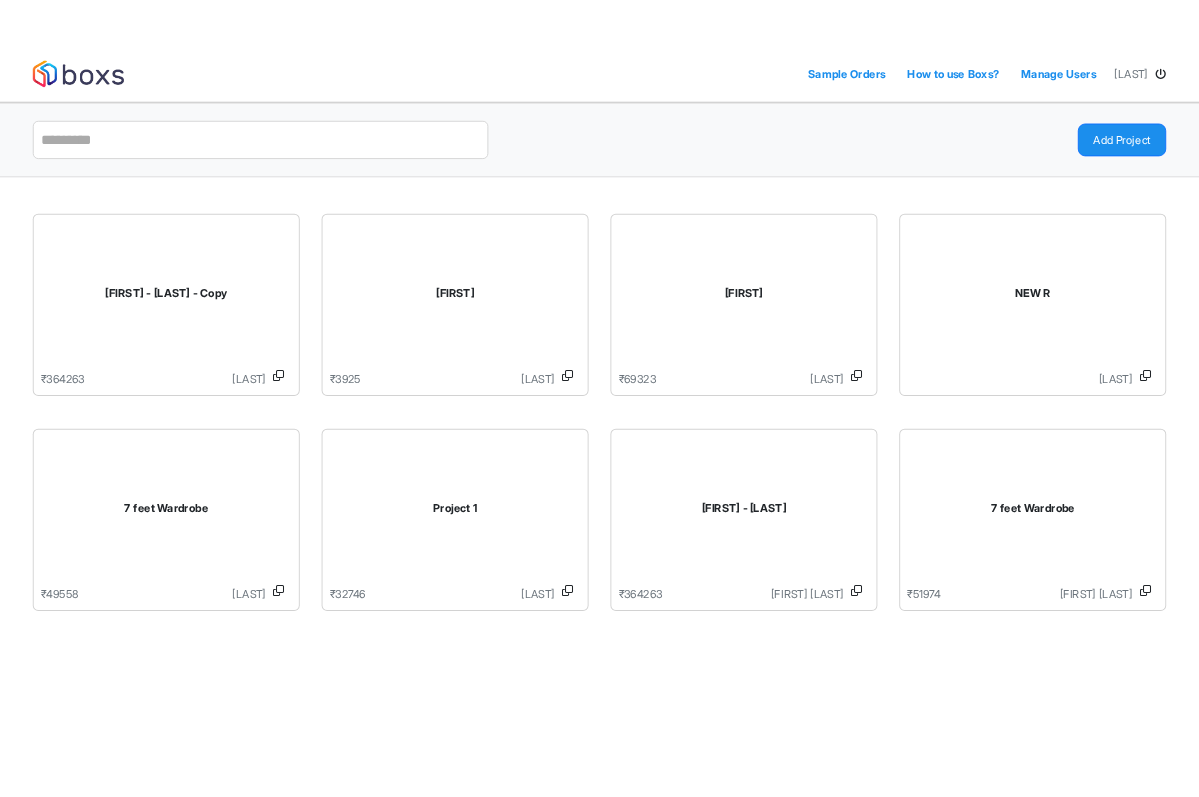 scroll, scrollTop: 0, scrollLeft: 0, axis: both 